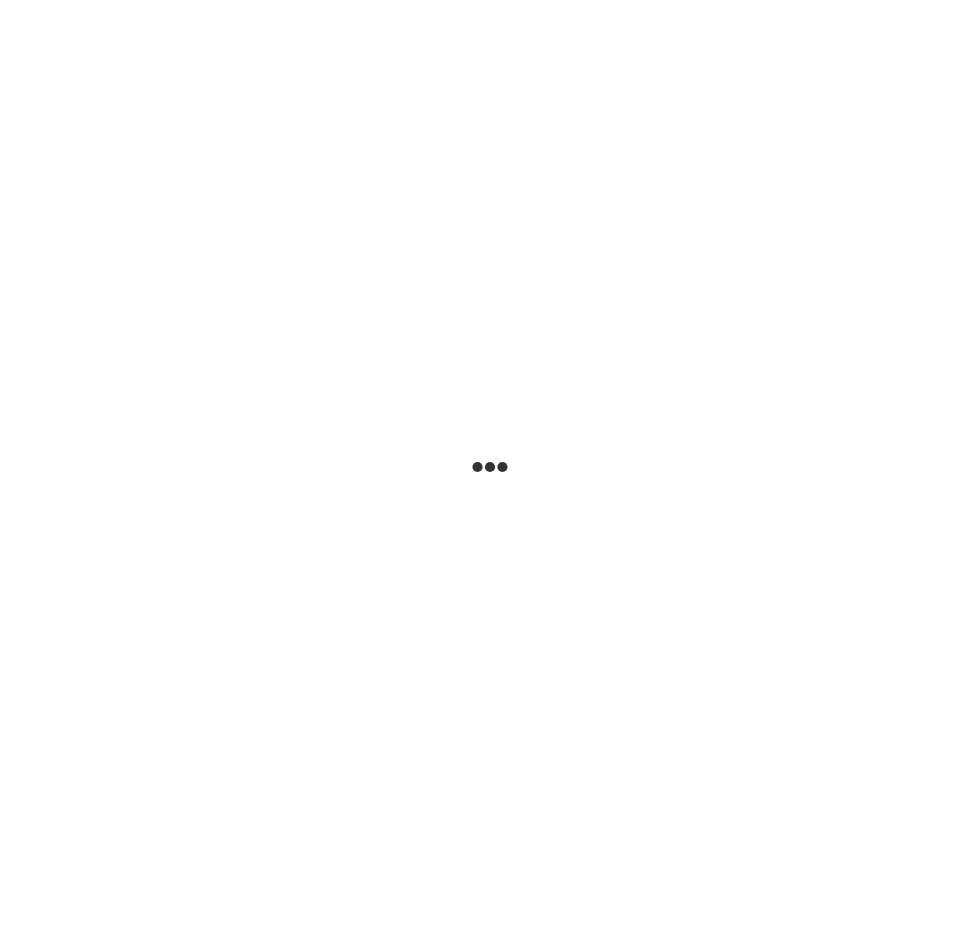 scroll, scrollTop: 0, scrollLeft: 0, axis: both 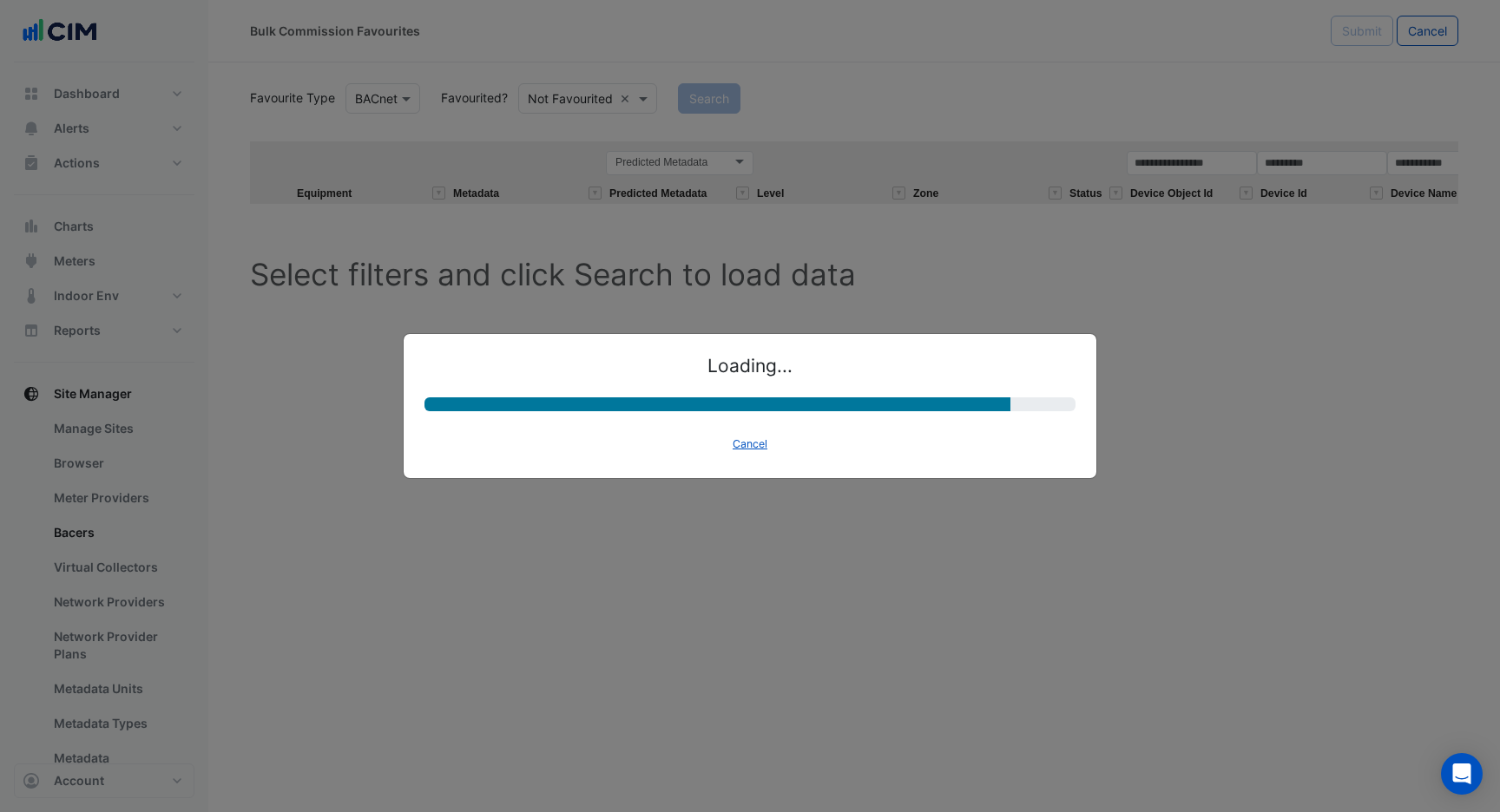 select on "********" 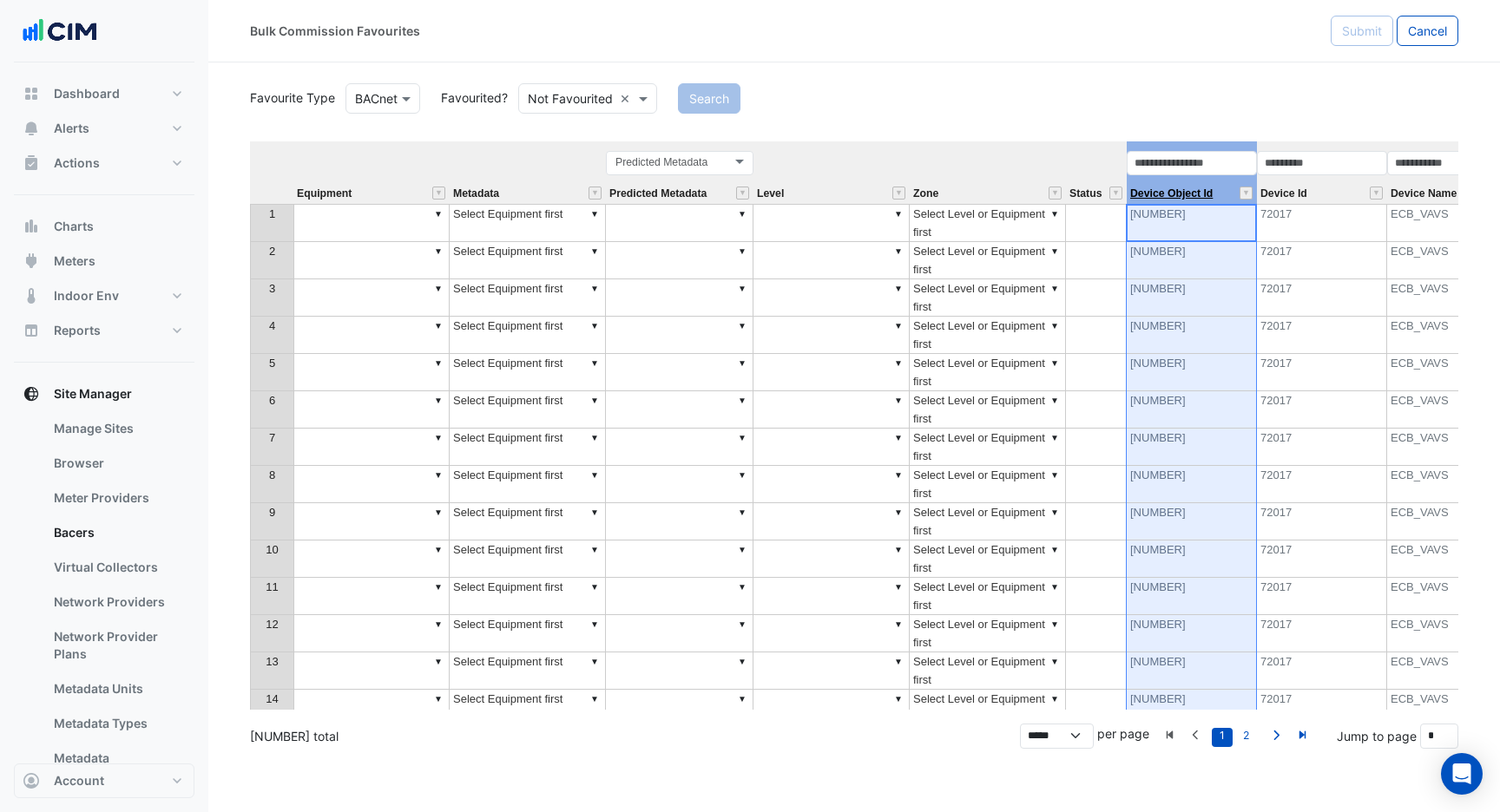 drag, startPoint x: 1153, startPoint y: 180, endPoint x: 1174, endPoint y: 187, distance: 22.135944 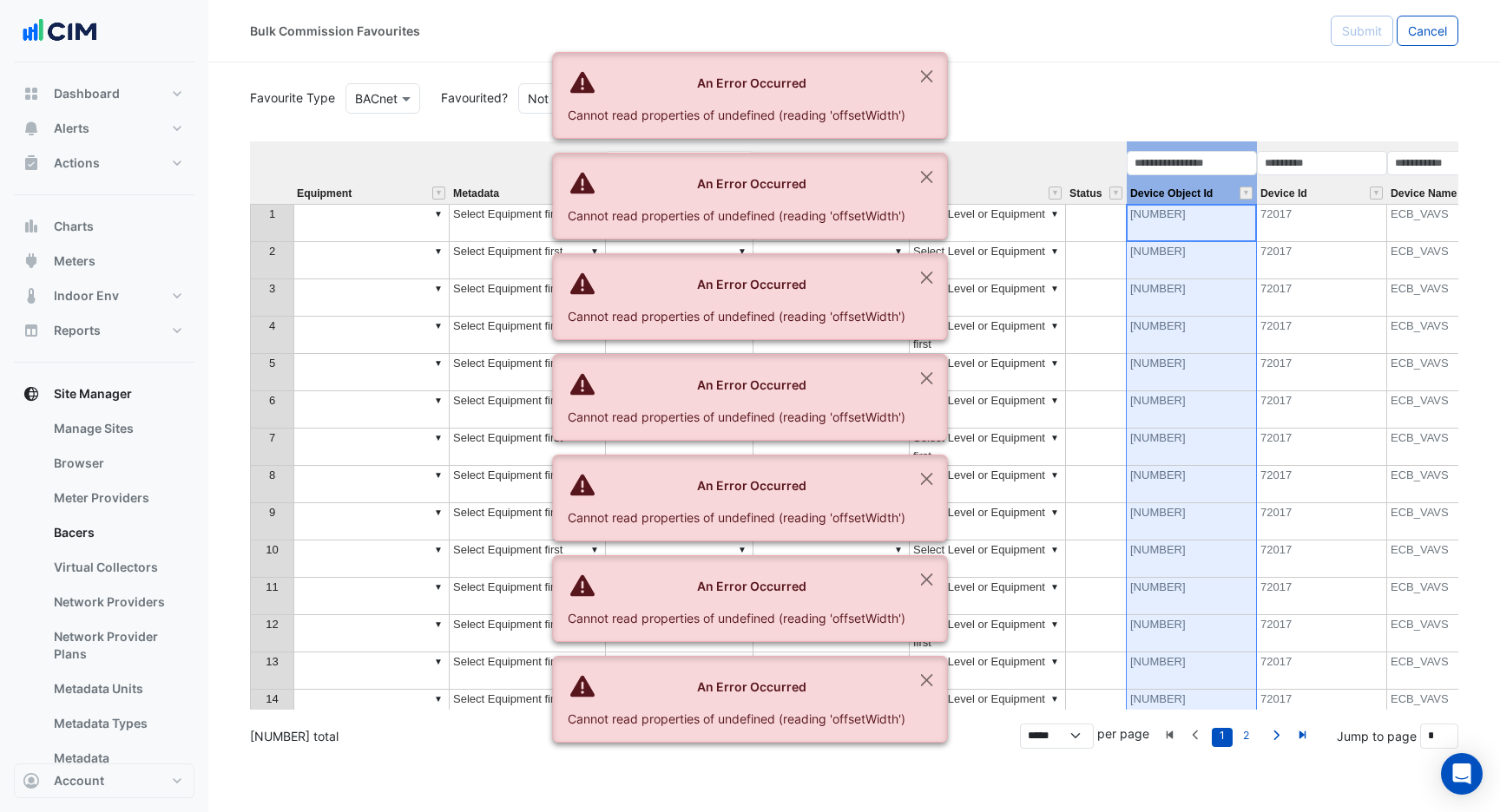 drag, startPoint x: 1182, startPoint y: 182, endPoint x: 1010, endPoint y: 174, distance: 172.18595 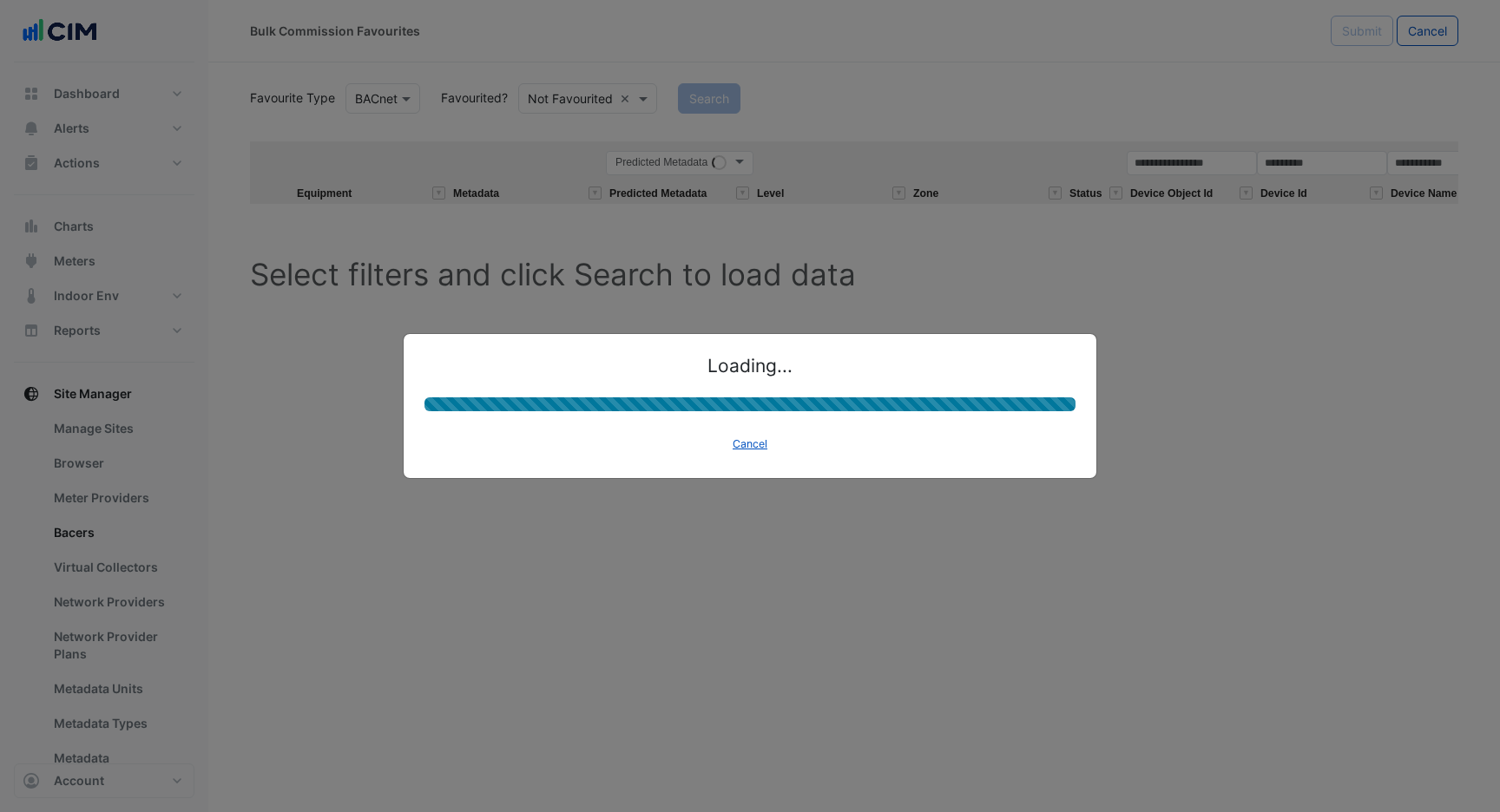 scroll, scrollTop: 0, scrollLeft: 0, axis: both 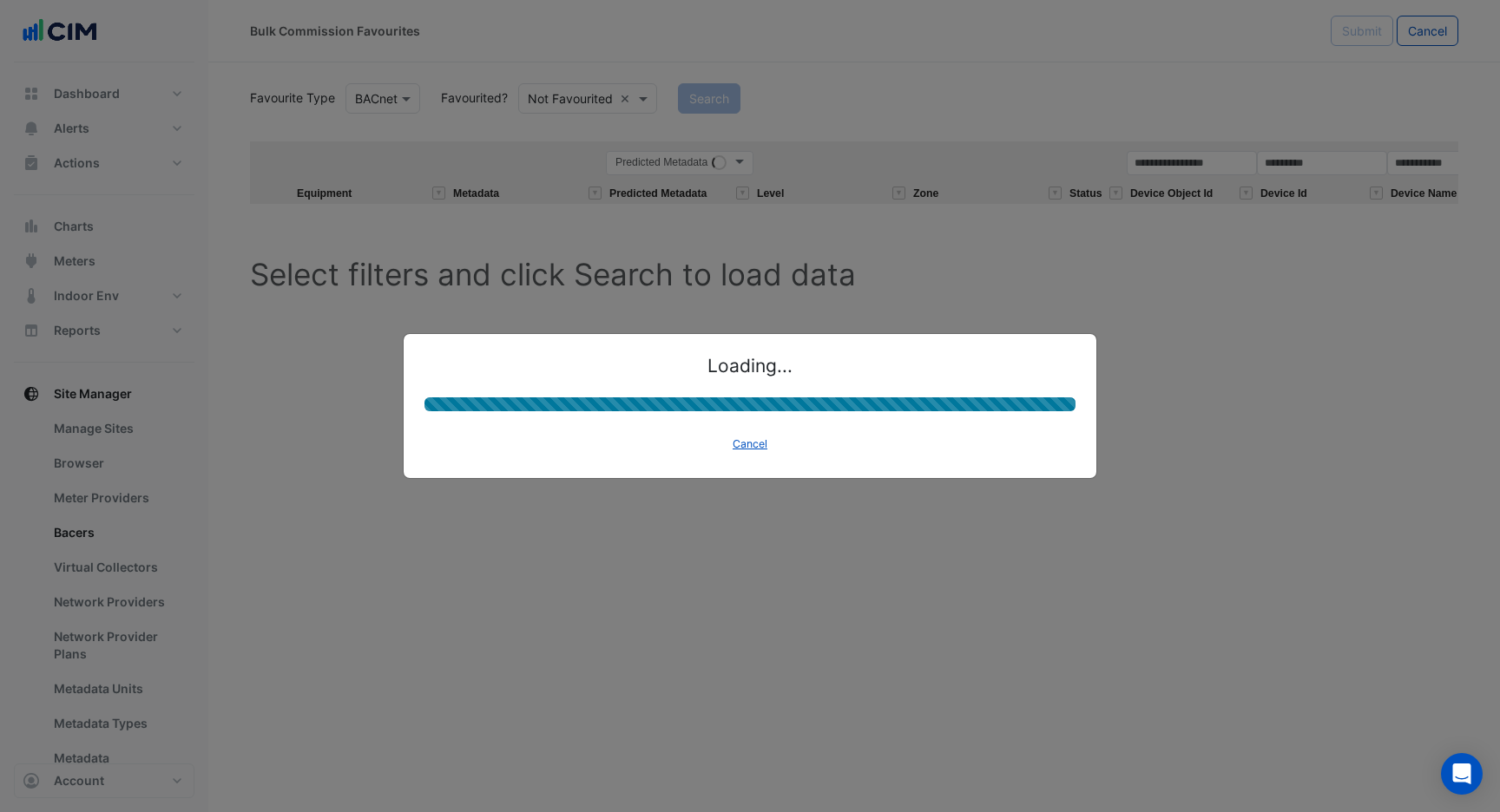 type 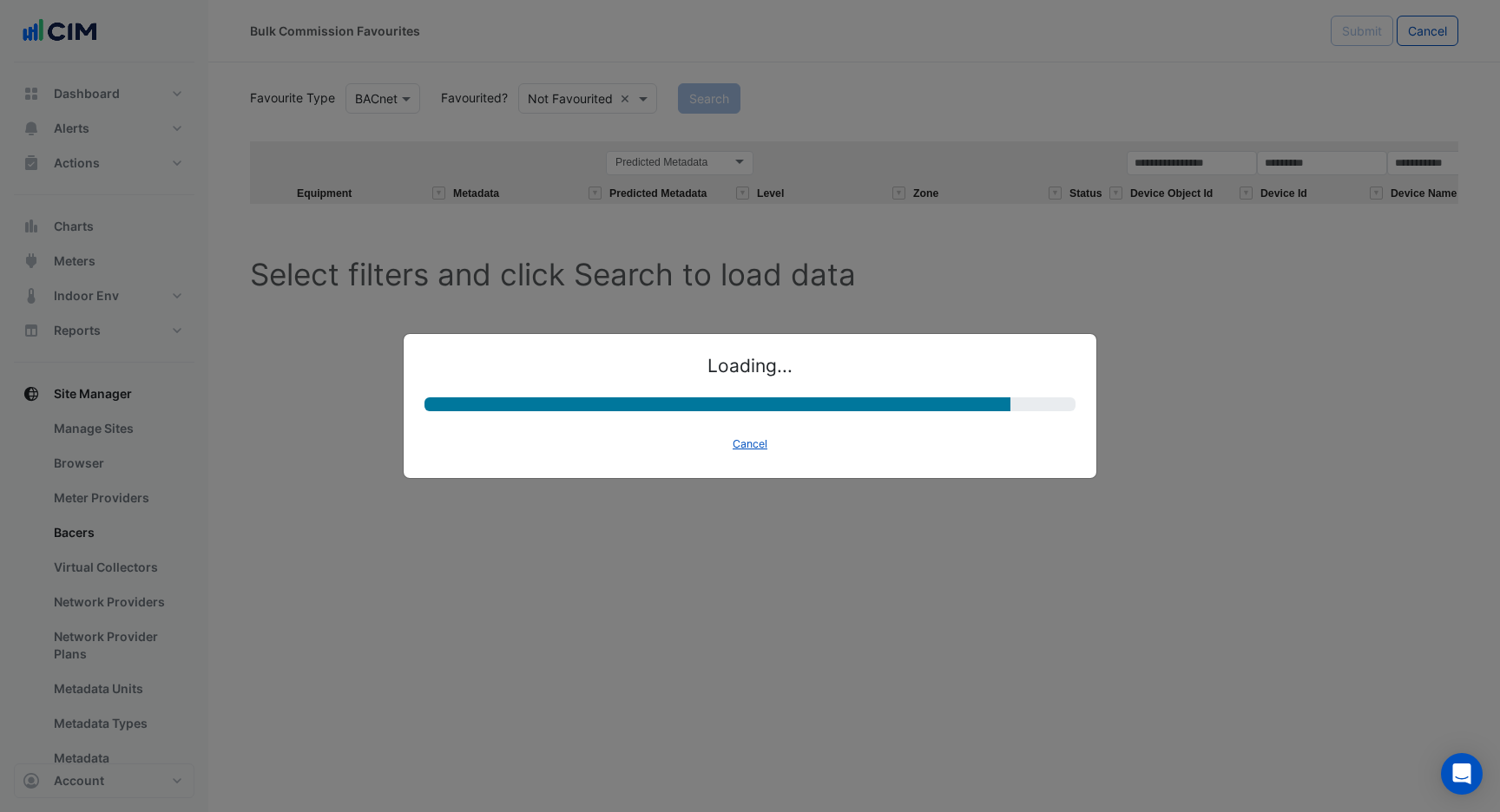 select on "********" 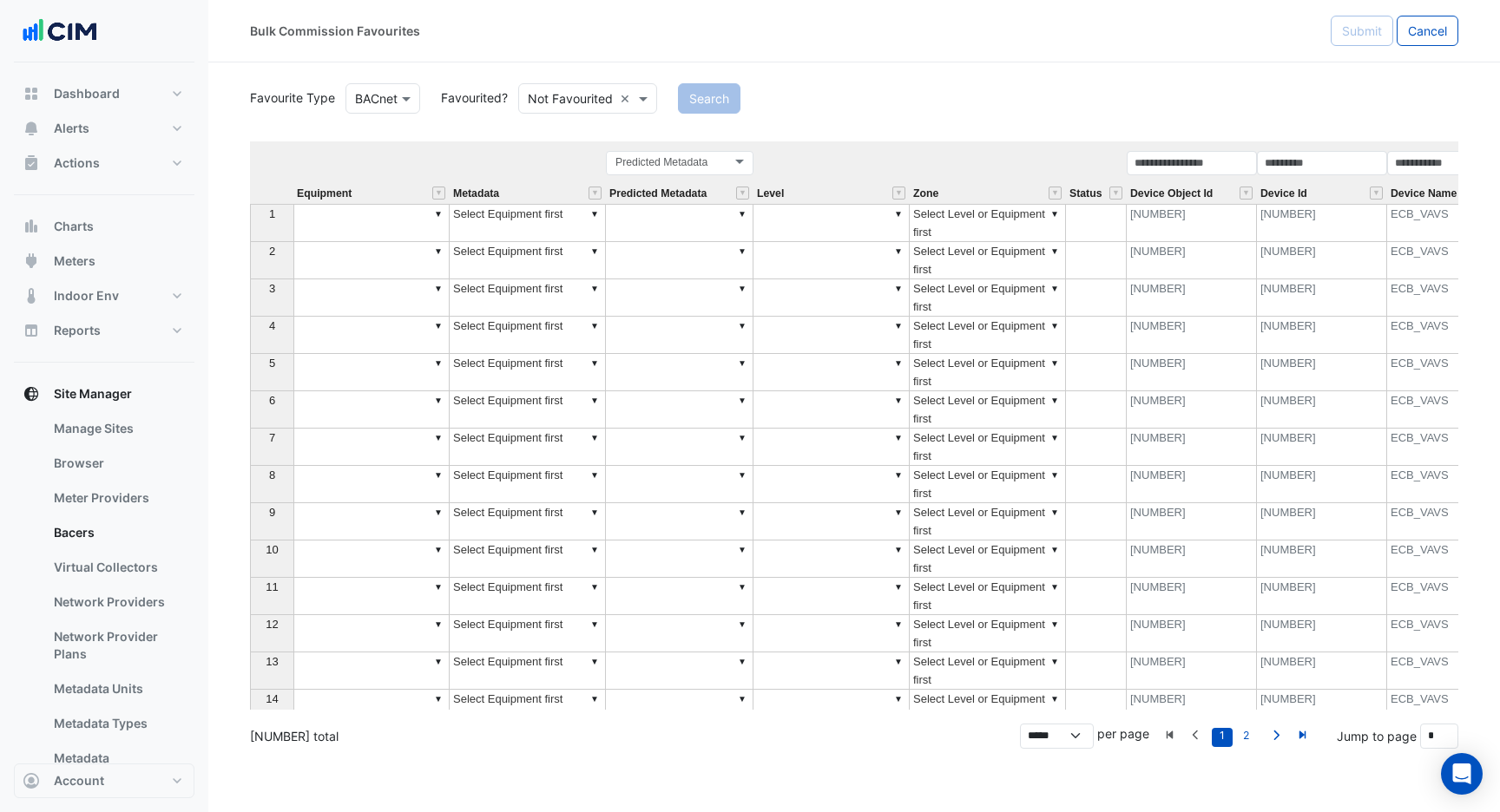 click on "Device Id" at bounding box center [1322, 173] 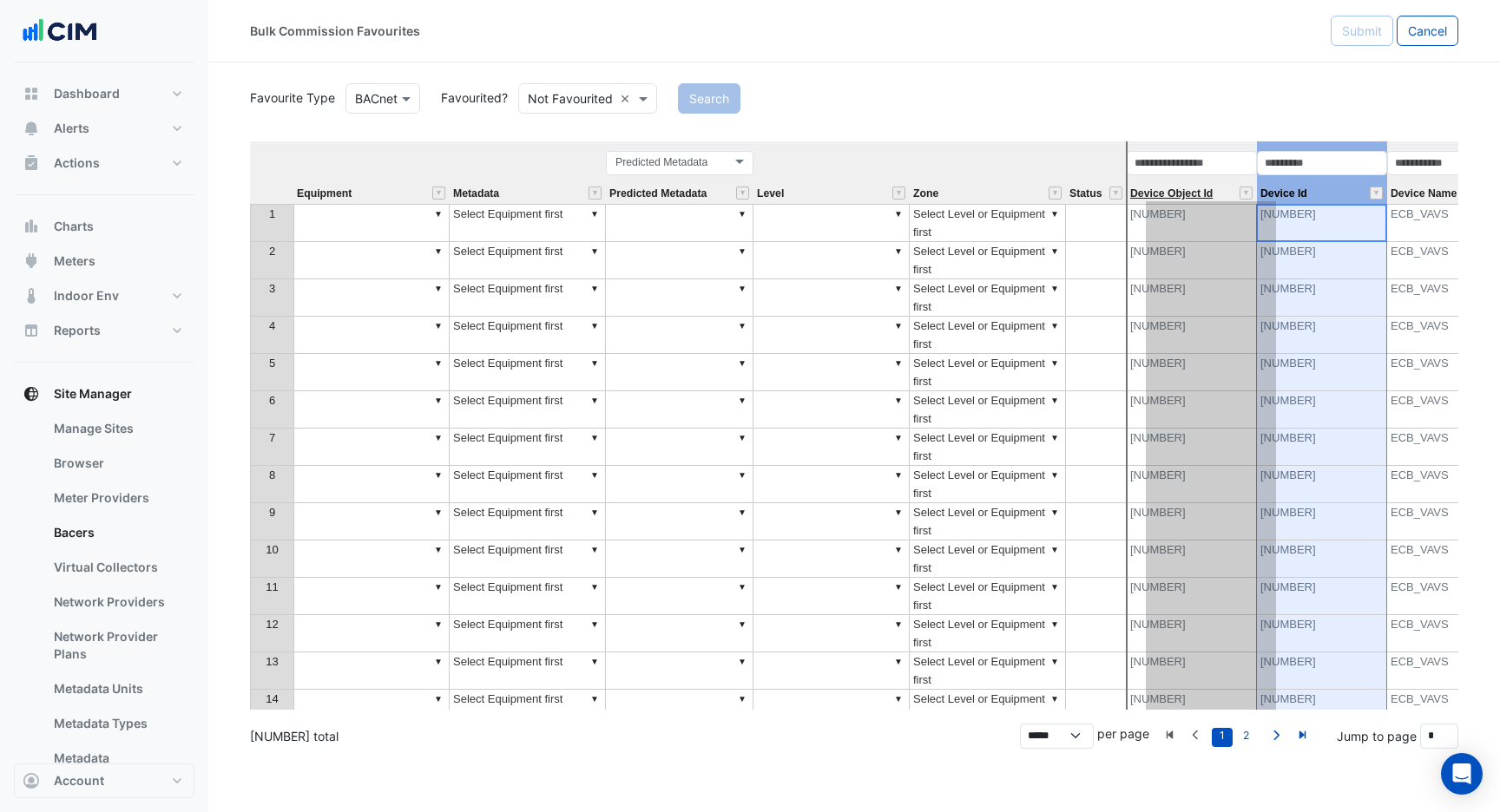 drag, startPoint x: 1288, startPoint y: 178, endPoint x: 1166, endPoint y: 187, distance: 122.33152 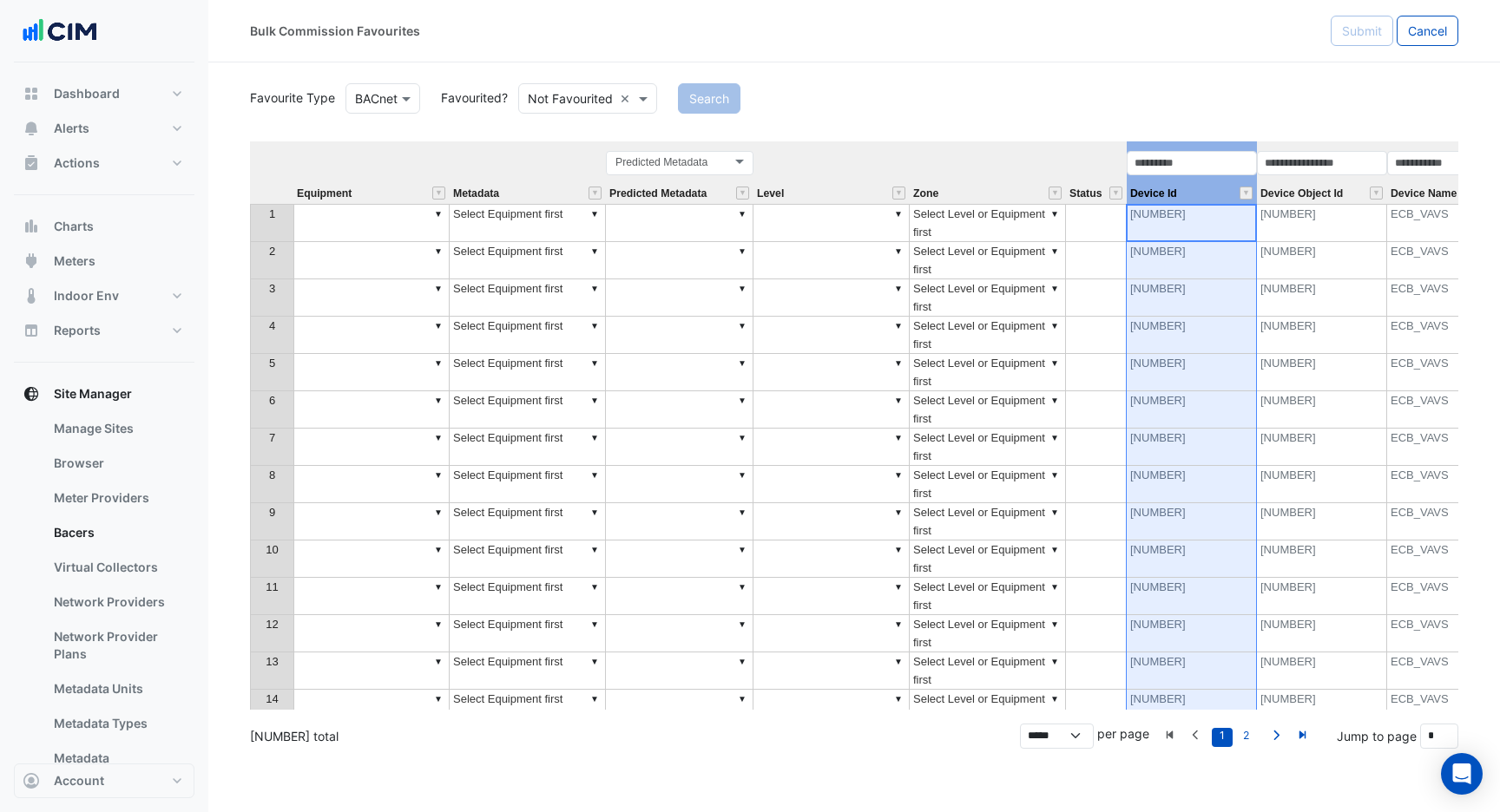scroll, scrollTop: 0, scrollLeft: 60, axis: horizontal 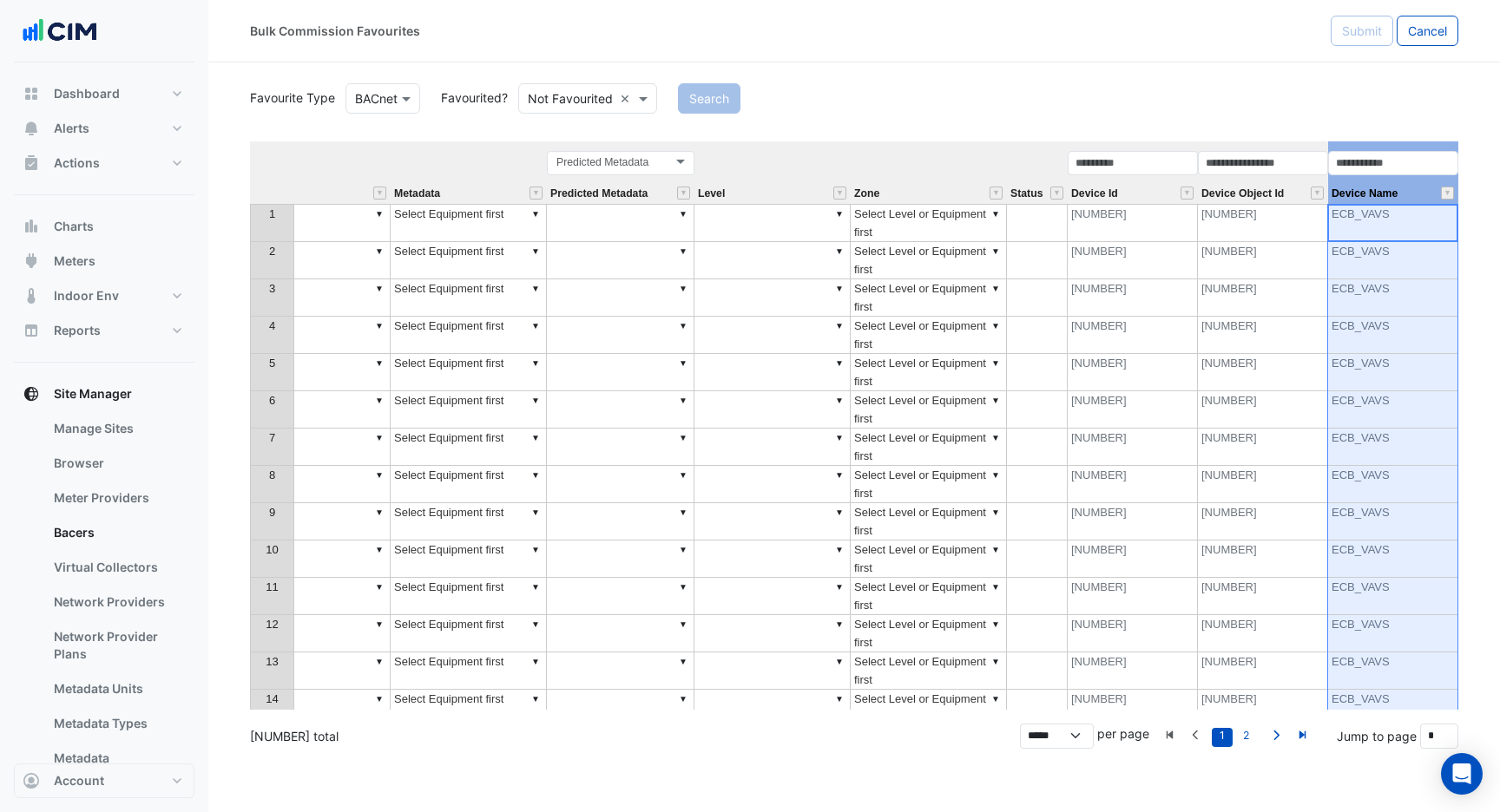 click on "Device Name" at bounding box center (1393, 173) 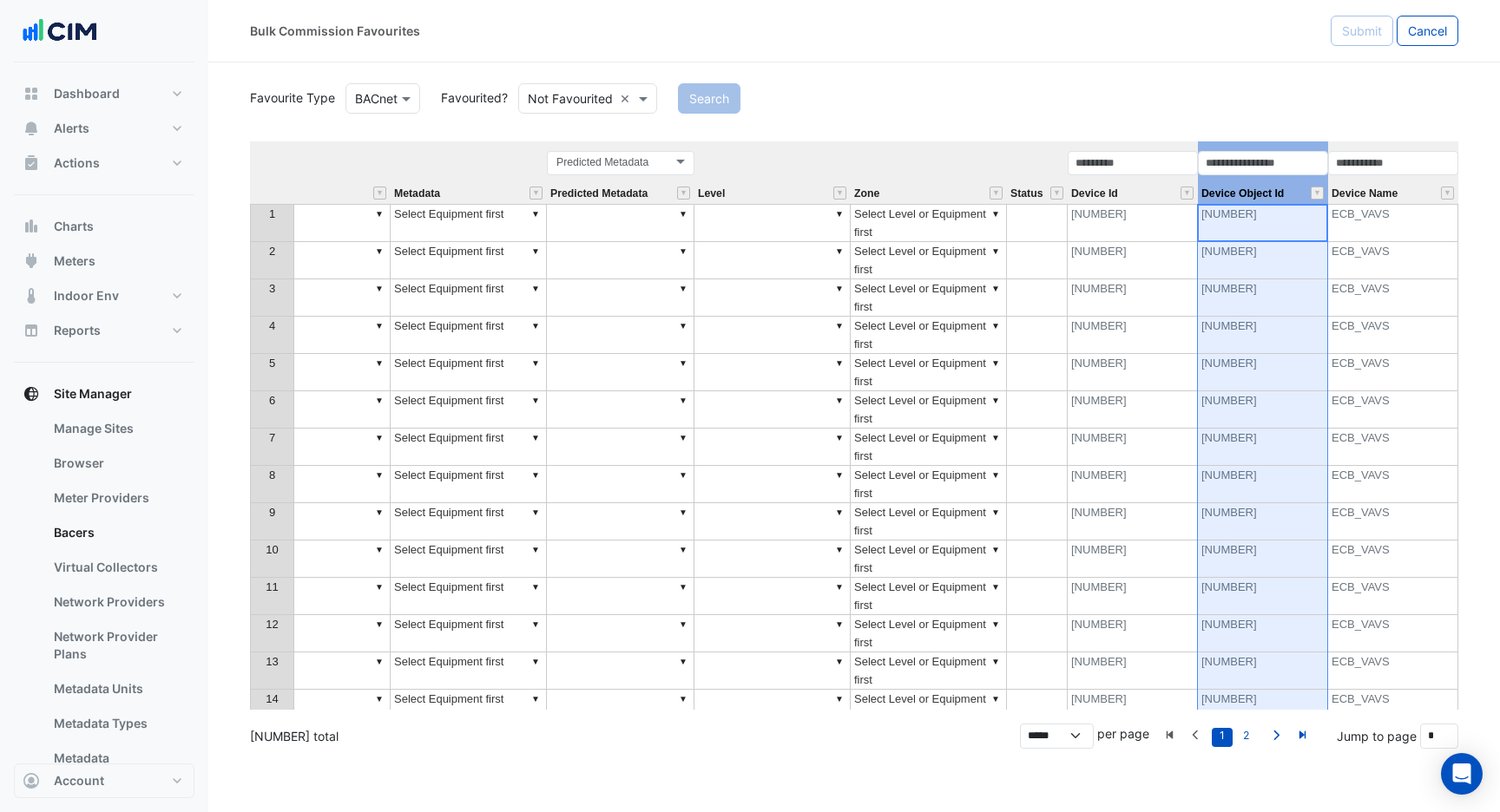 click on "Device Id" at bounding box center (1133, 173) 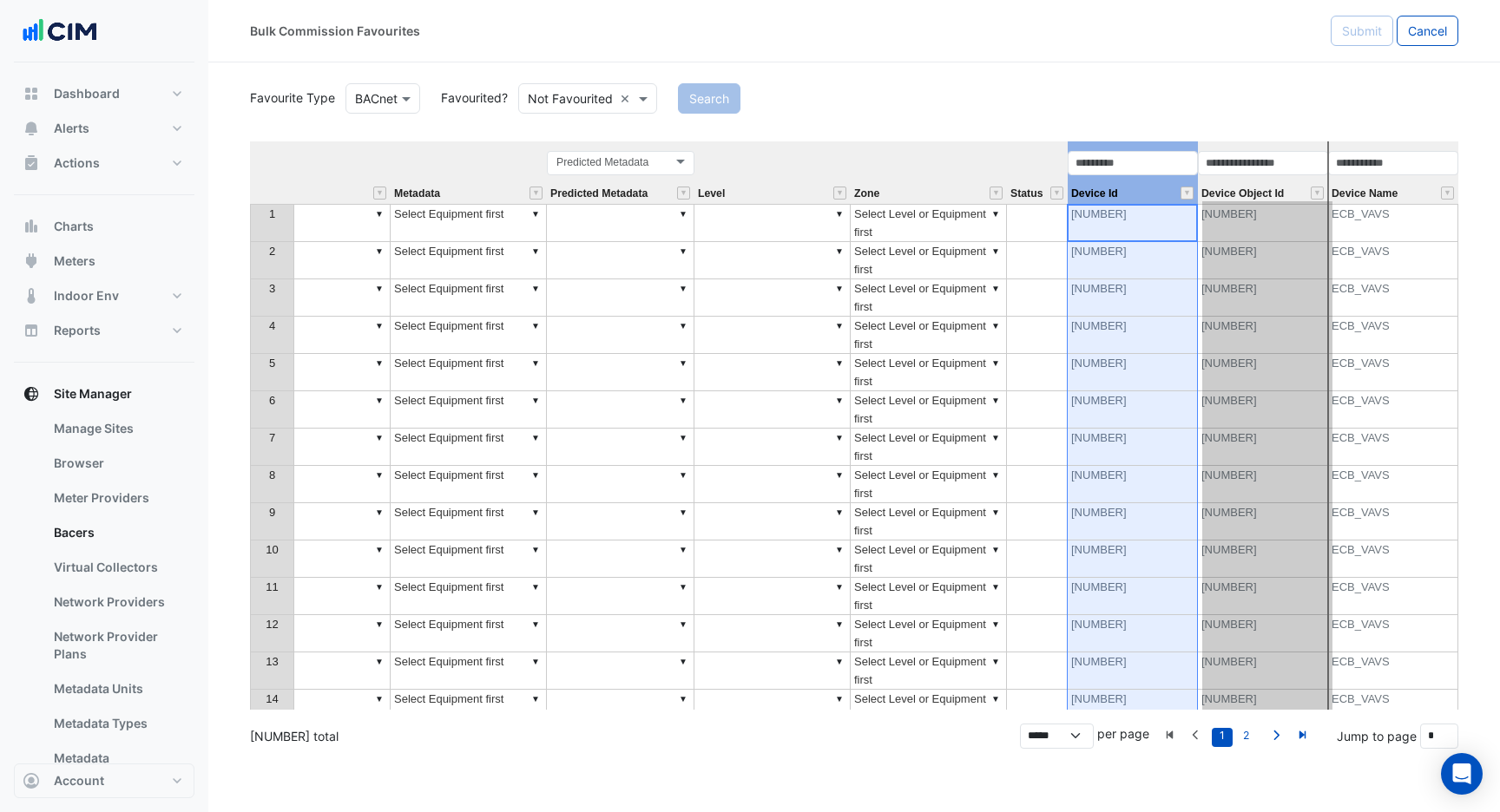 drag, startPoint x: 1156, startPoint y: 178, endPoint x: 1294, endPoint y: 169, distance: 138.29317 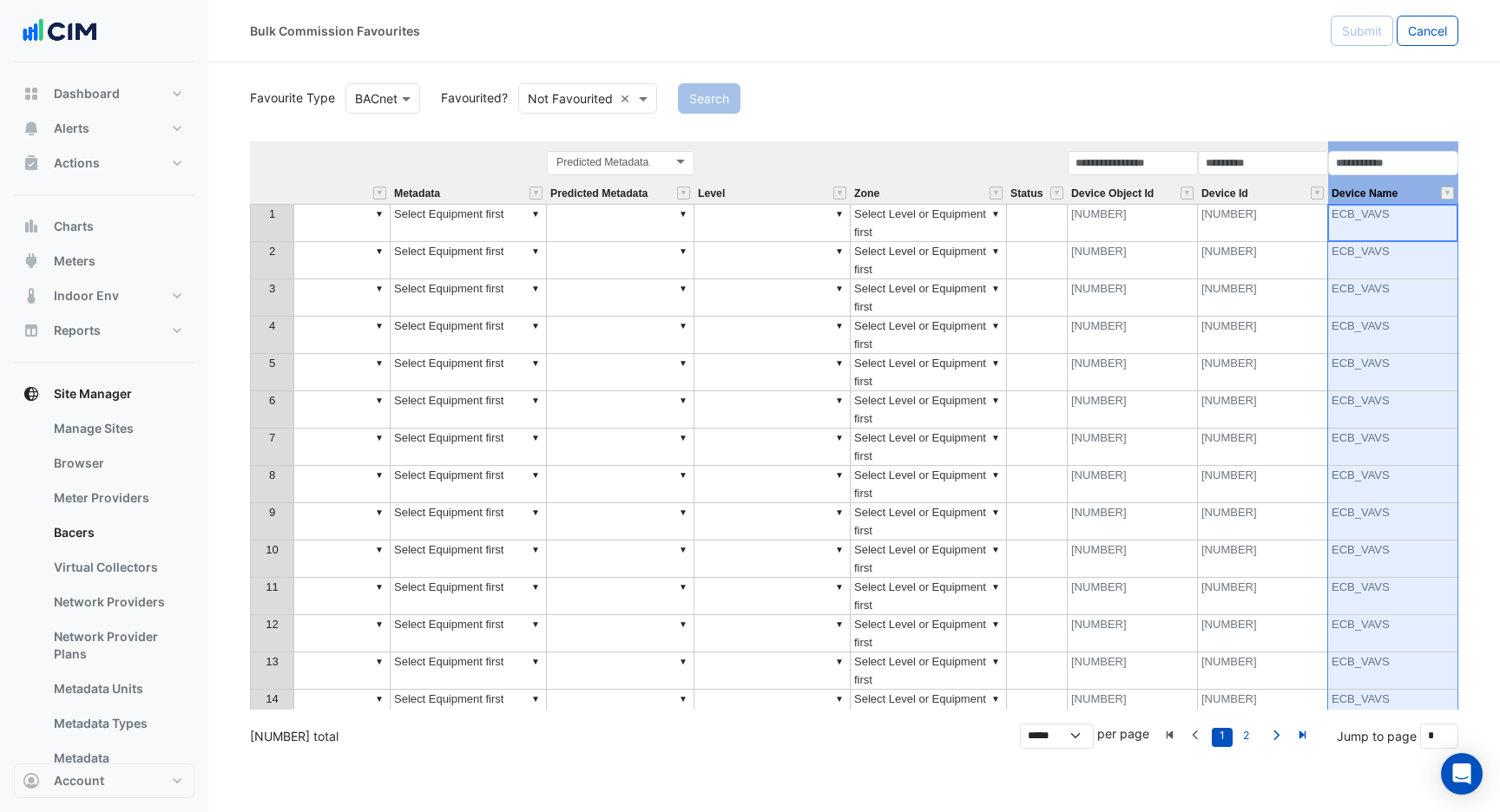 click on "Device Name" at bounding box center (1393, 173) 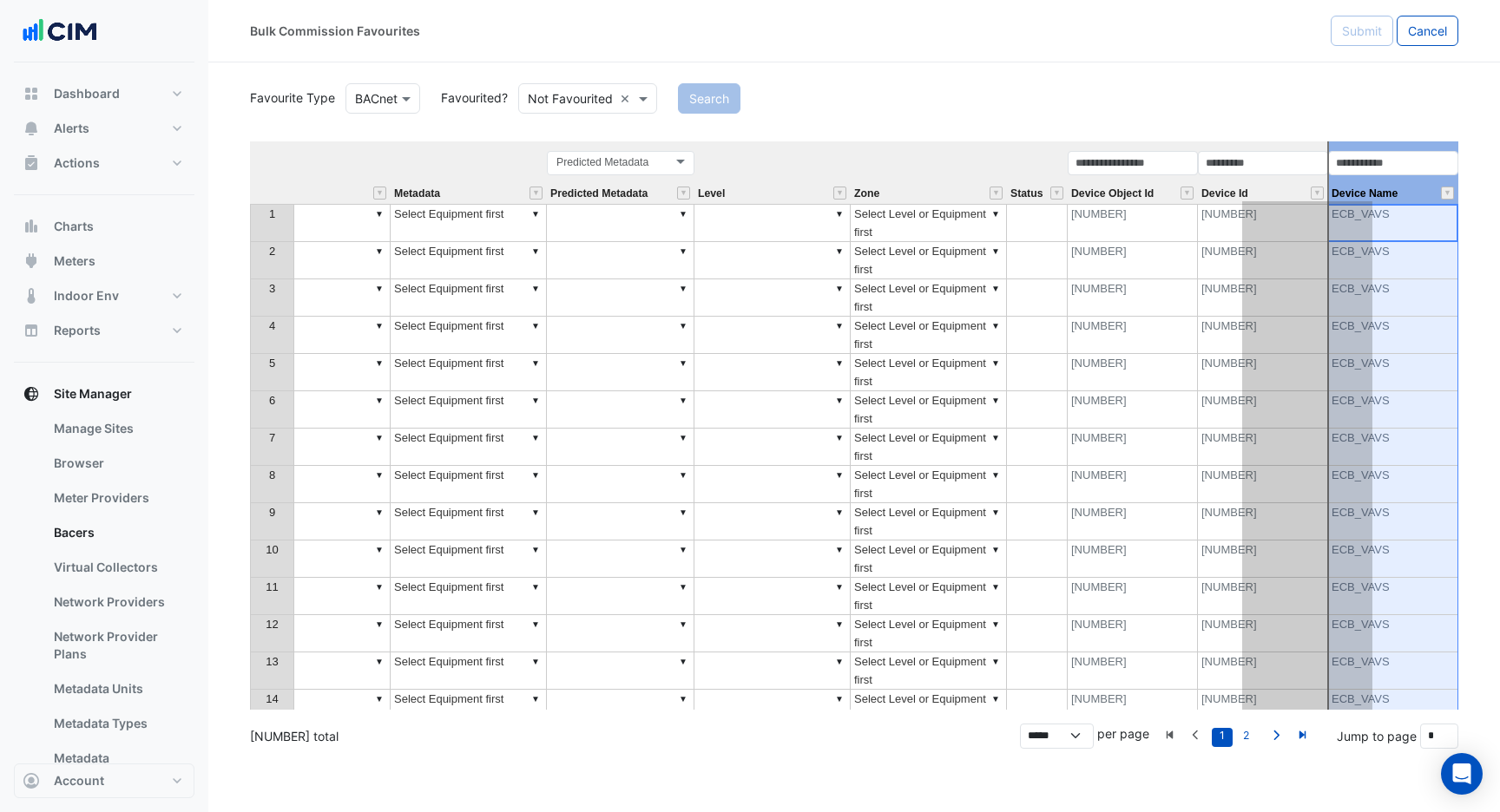 drag, startPoint x: 1353, startPoint y: 147, endPoint x: 1176, endPoint y: 160, distance: 177.47676 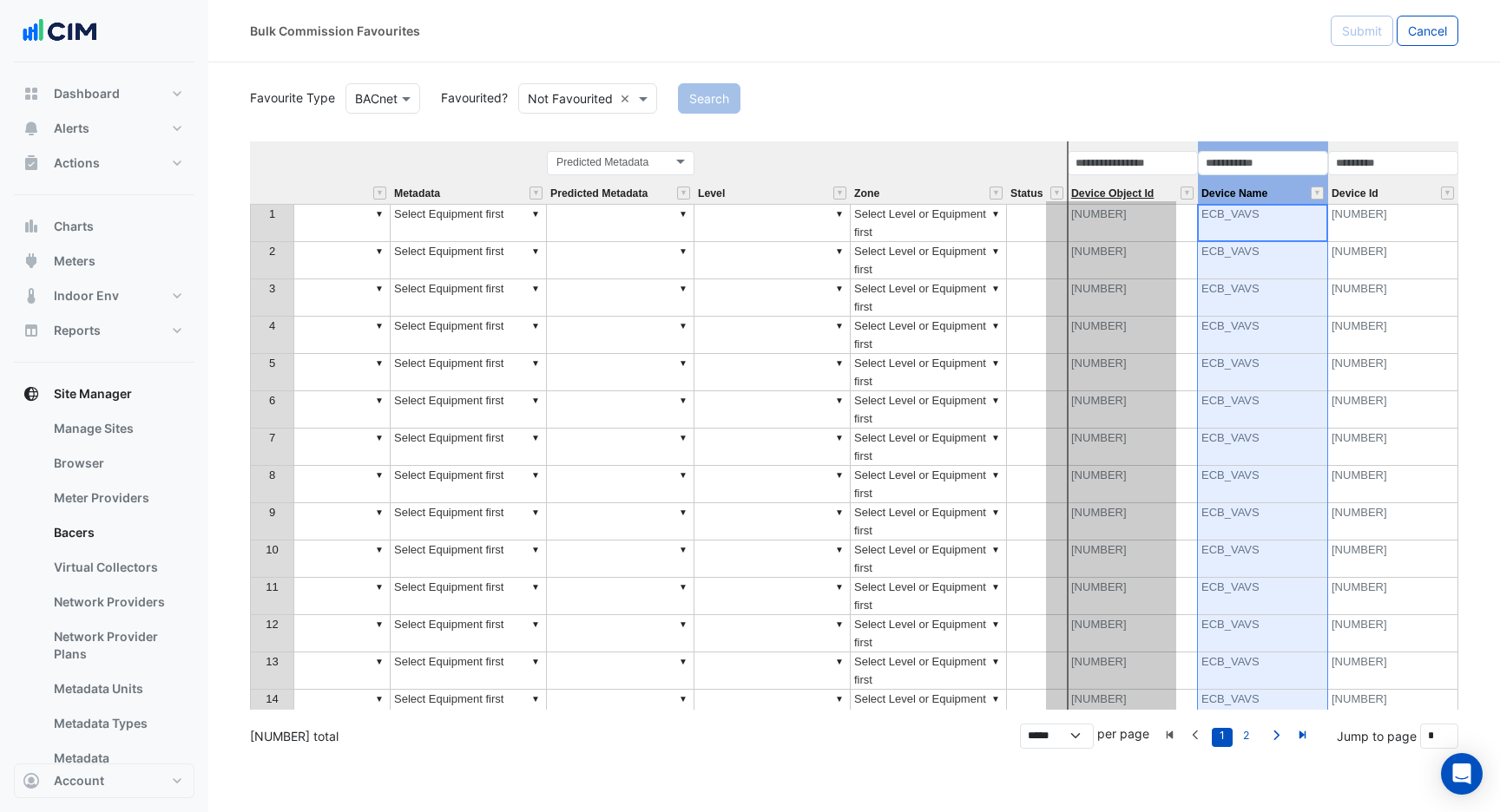 drag, startPoint x: 1280, startPoint y: 179, endPoint x: 1117, endPoint y: 188, distance: 163.24828 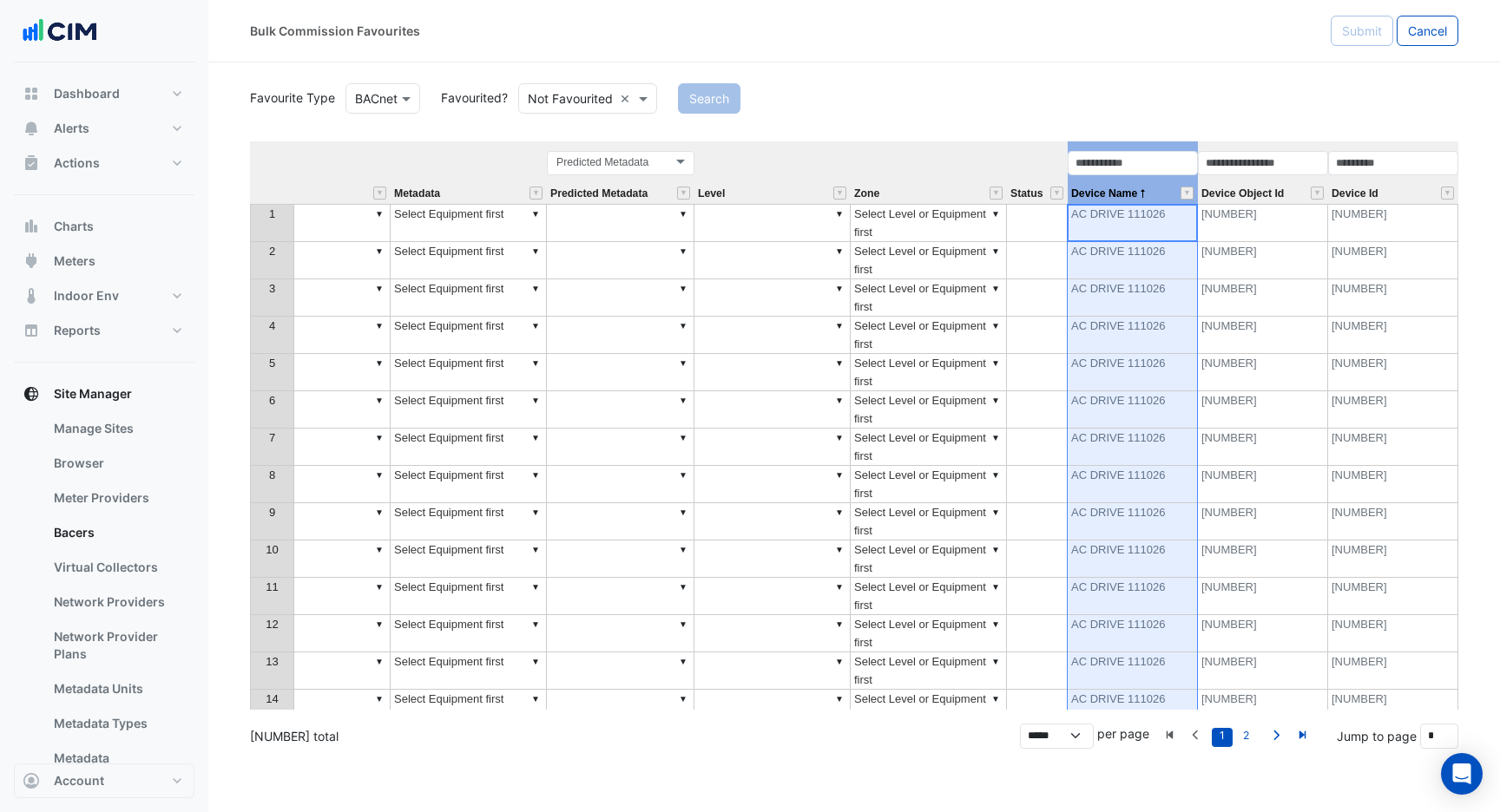 drag, startPoint x: 1077, startPoint y: 187, endPoint x: 1150, endPoint y: 186, distance: 73.0068 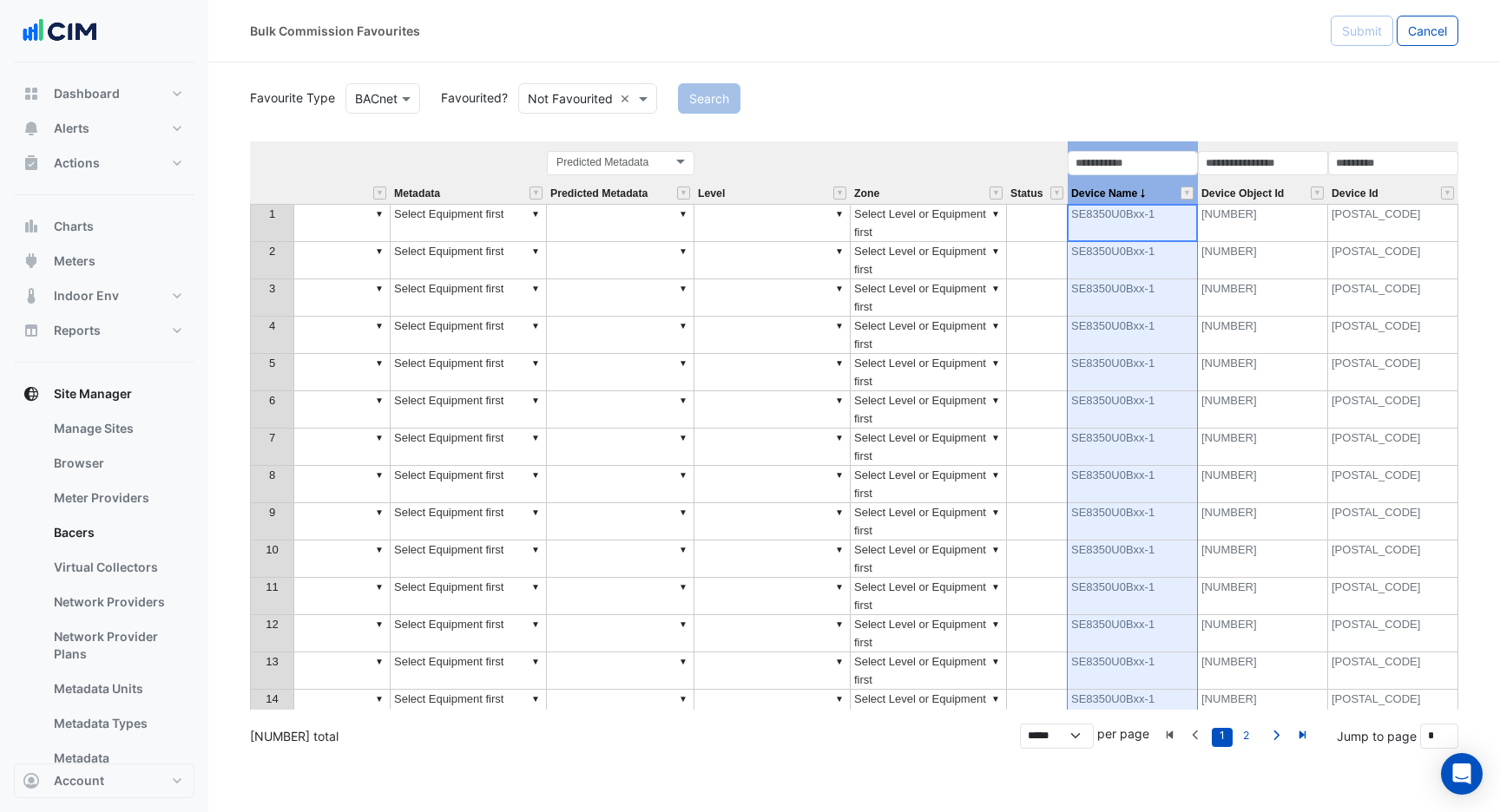 drag, startPoint x: 1141, startPoint y: 187, endPoint x: 1201, endPoint y: 186, distance: 60.00833 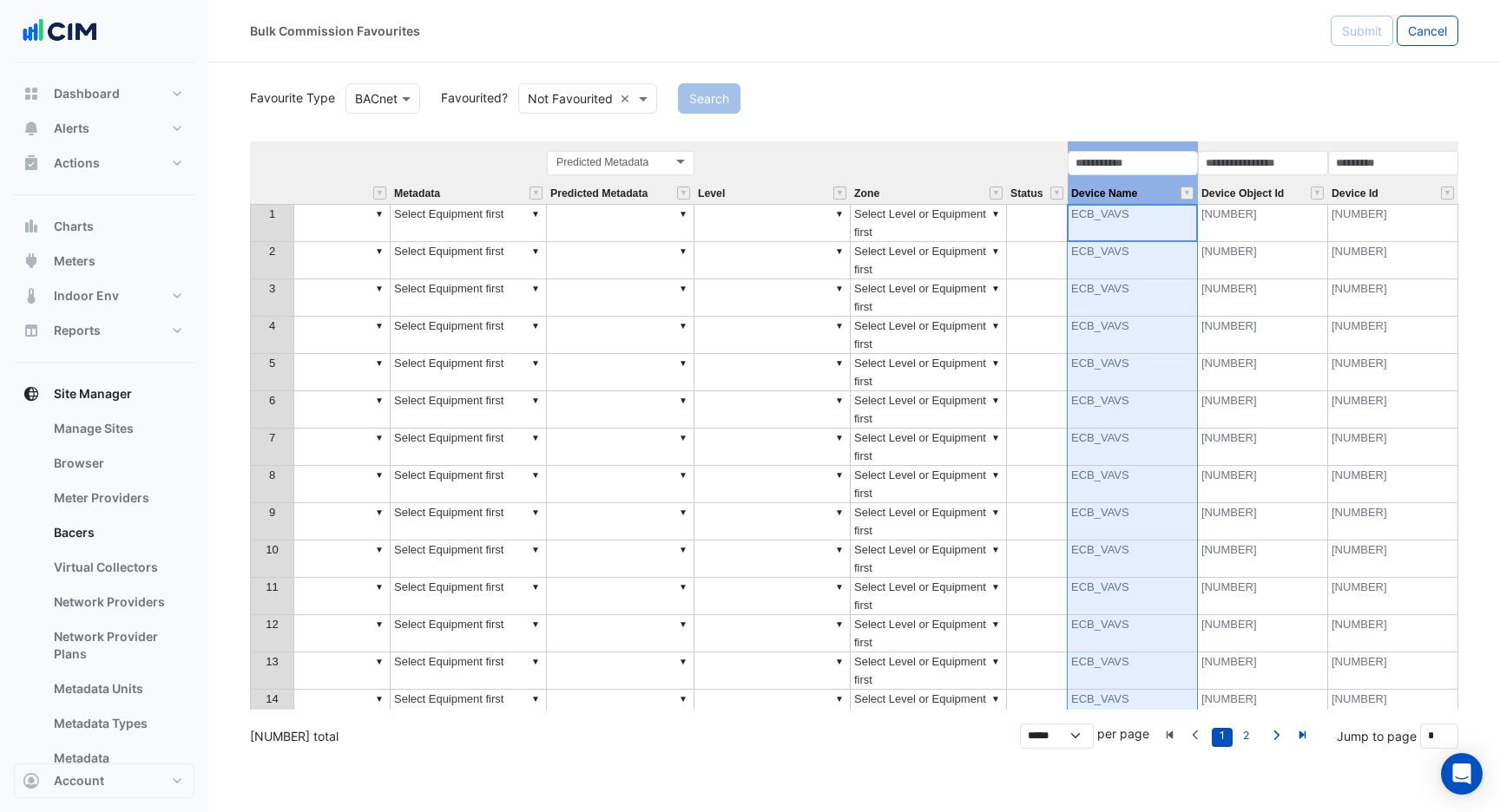 drag, startPoint x: 1145, startPoint y: 190, endPoint x: 1164, endPoint y: 190, distance: 19 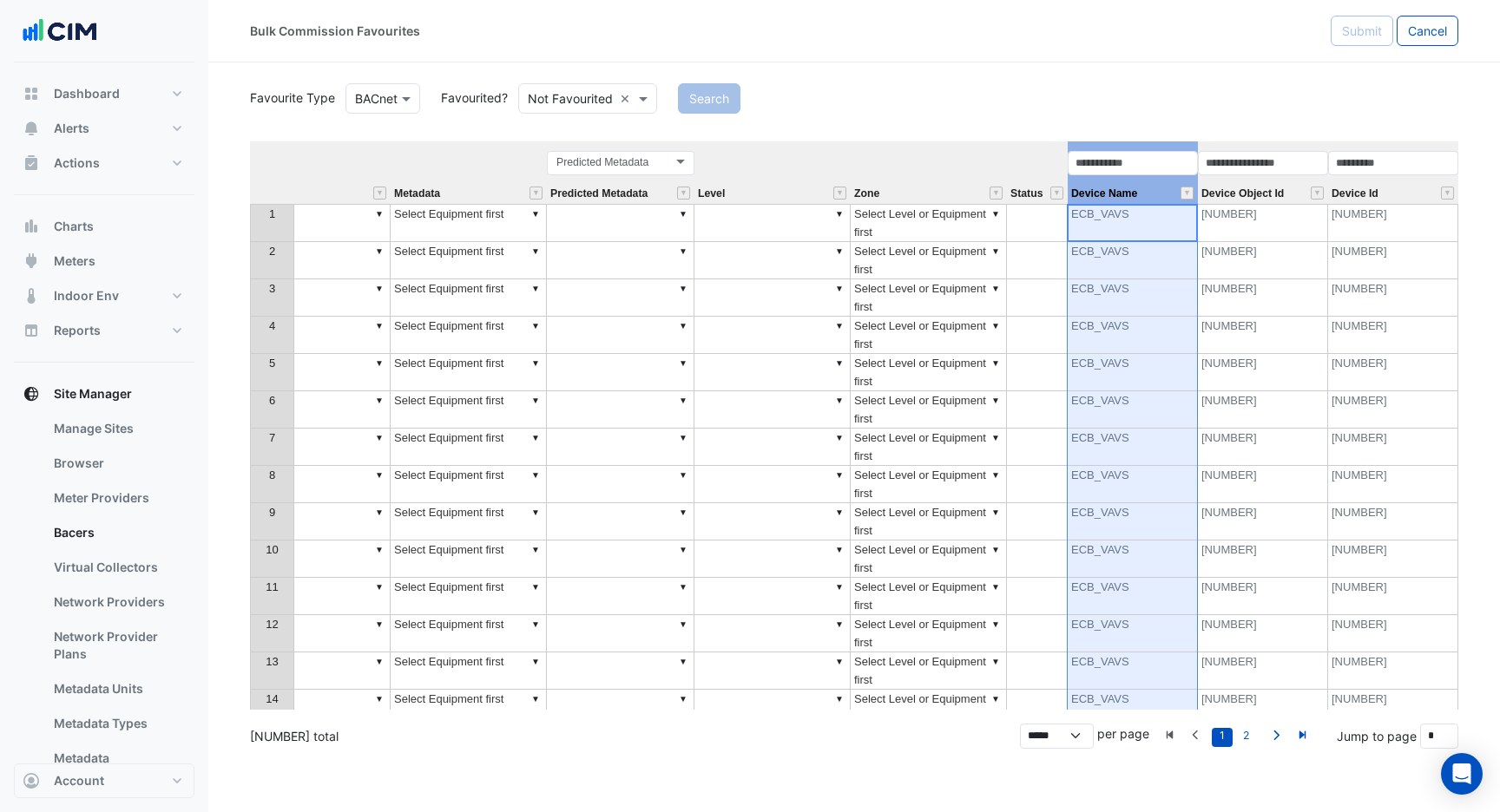 drag, startPoint x: 1148, startPoint y: 190, endPoint x: 1226, endPoint y: 180, distance: 78.63841 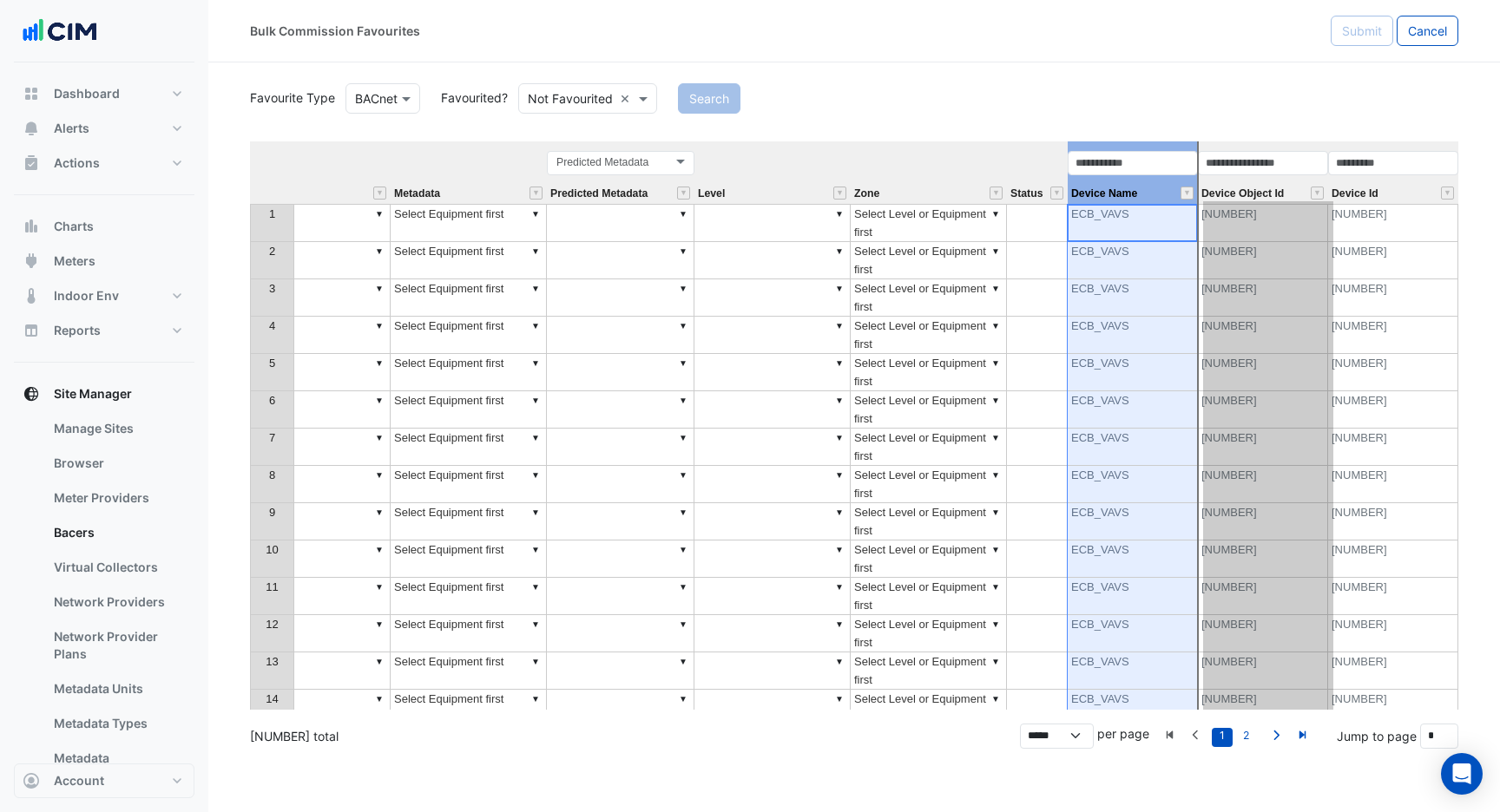 drag, startPoint x: 1108, startPoint y: 175, endPoint x: 1251, endPoint y: 168, distance: 143.17123 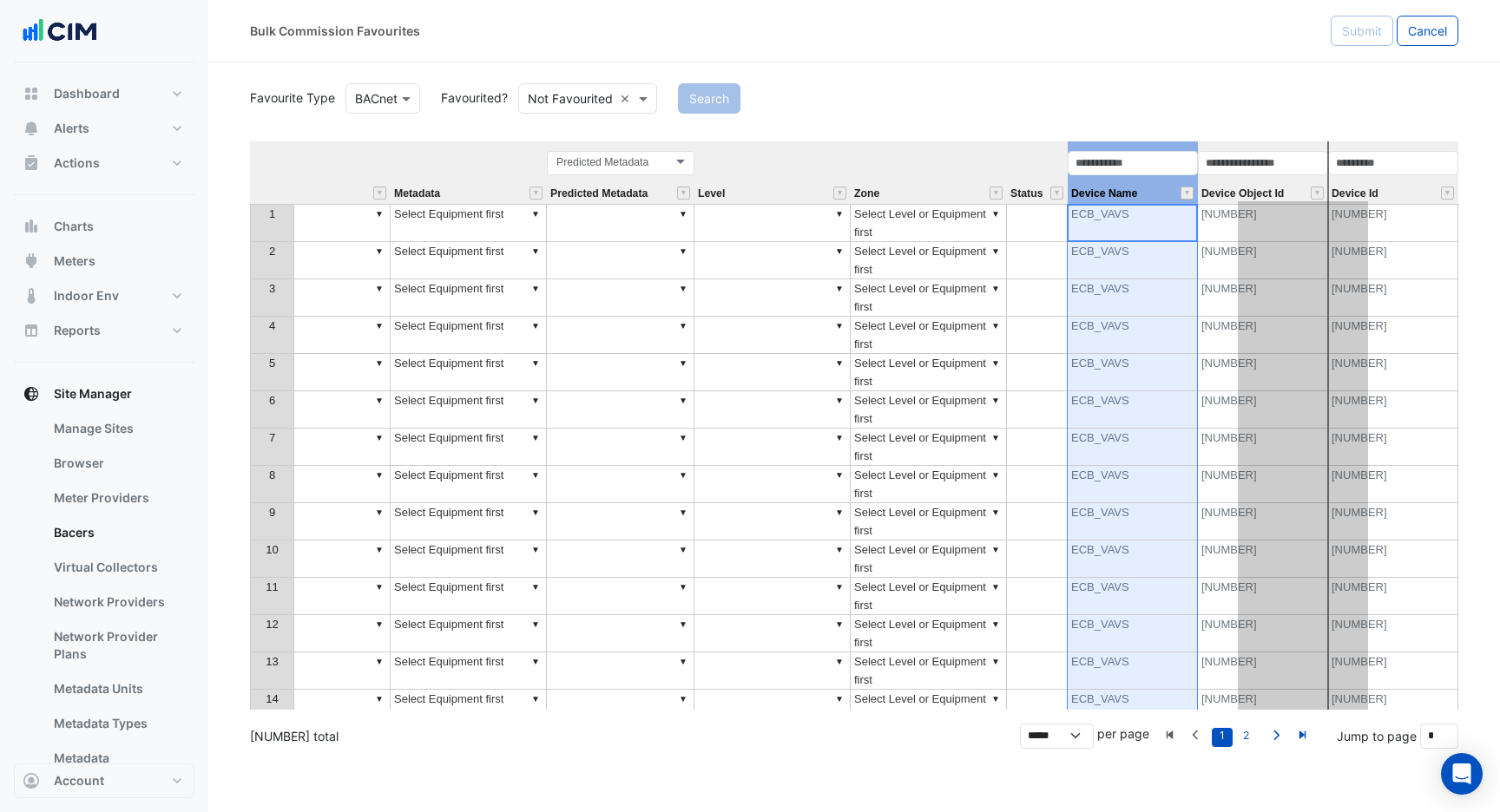 drag, startPoint x: 1145, startPoint y: 179, endPoint x: 1317, endPoint y: 182, distance: 172.0262 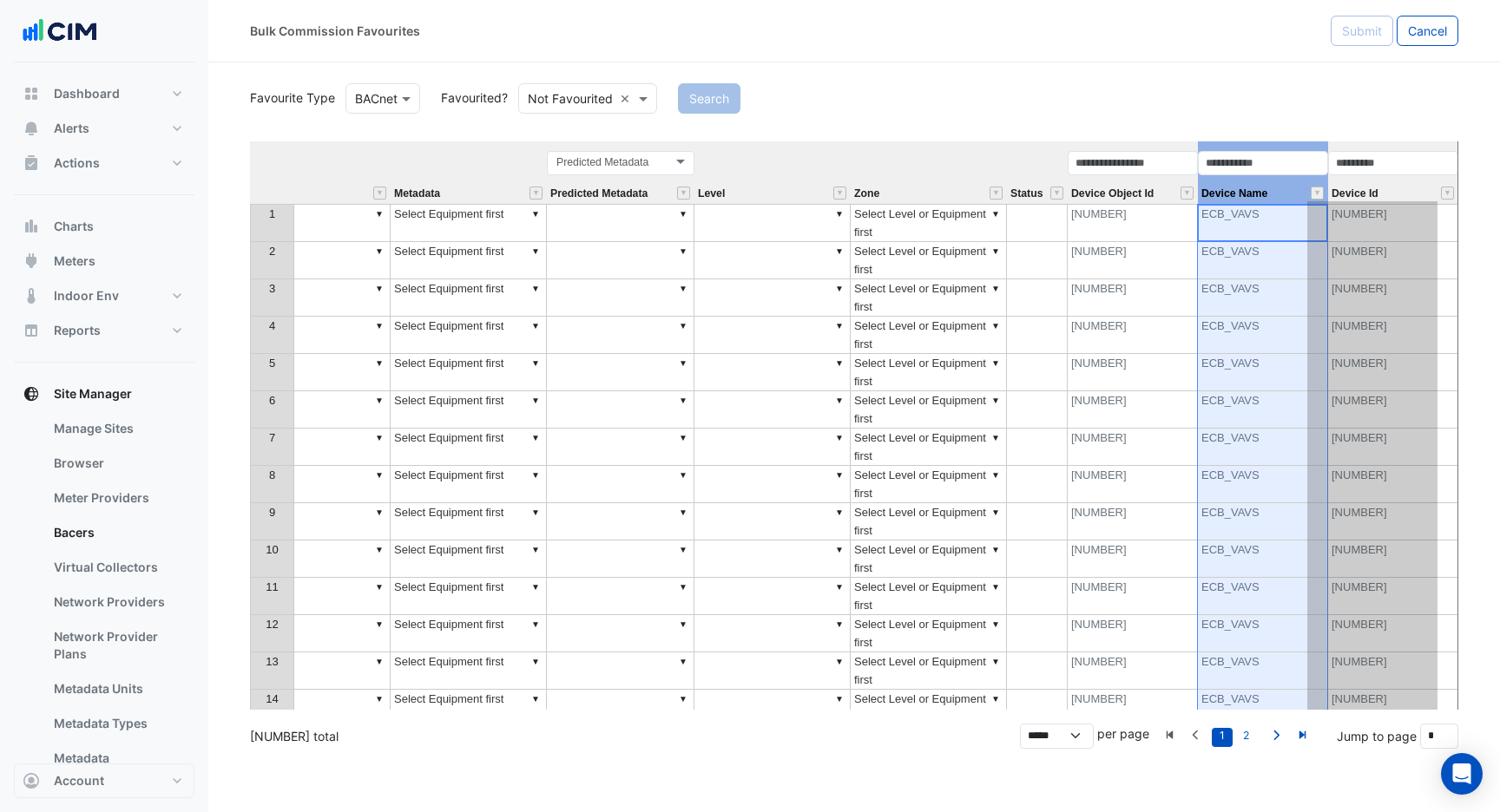 drag, startPoint x: 1298, startPoint y: 180, endPoint x: 1431, endPoint y: 180, distance: 133 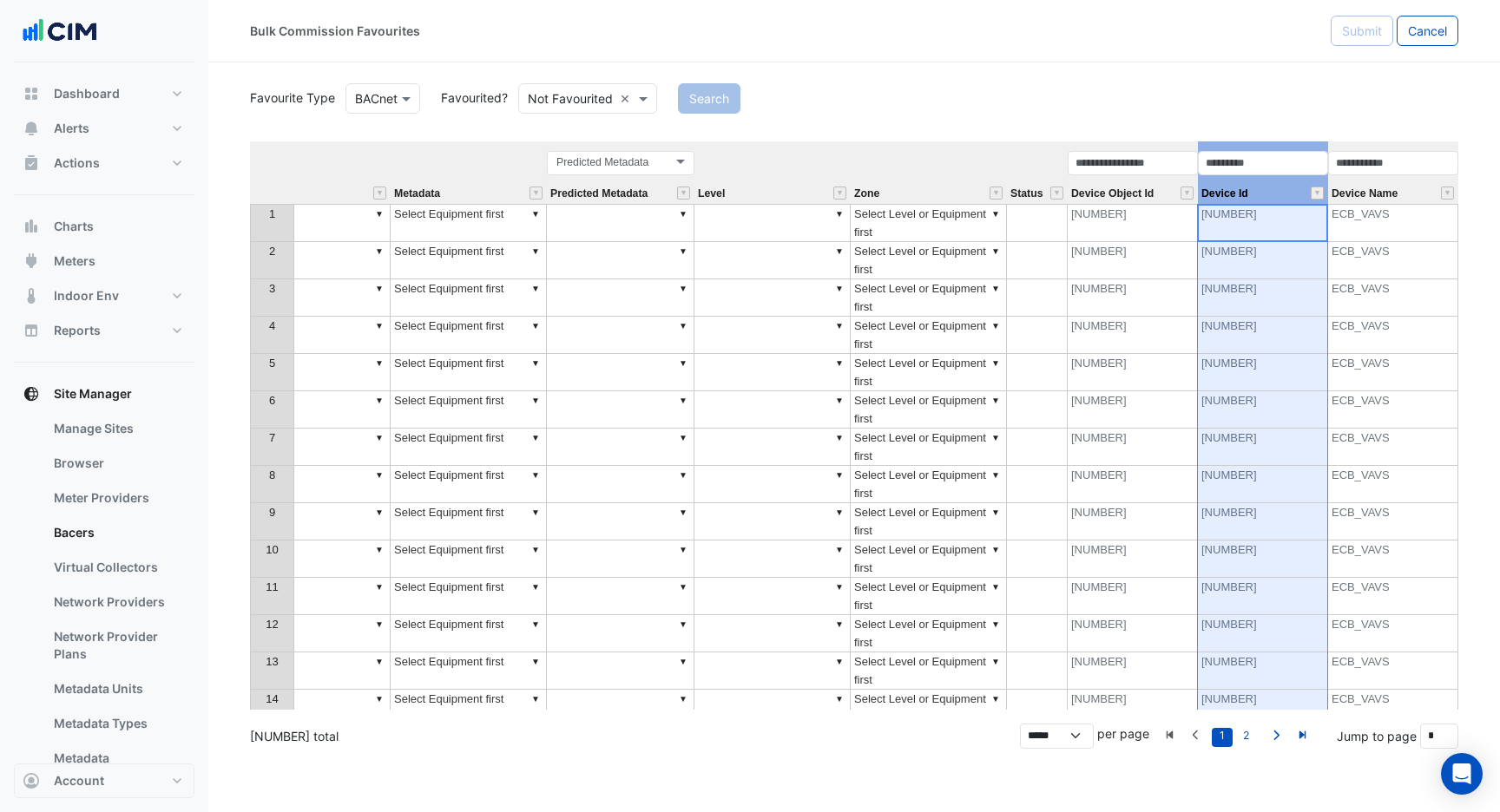 click on "Device Id" at bounding box center [1263, 193] 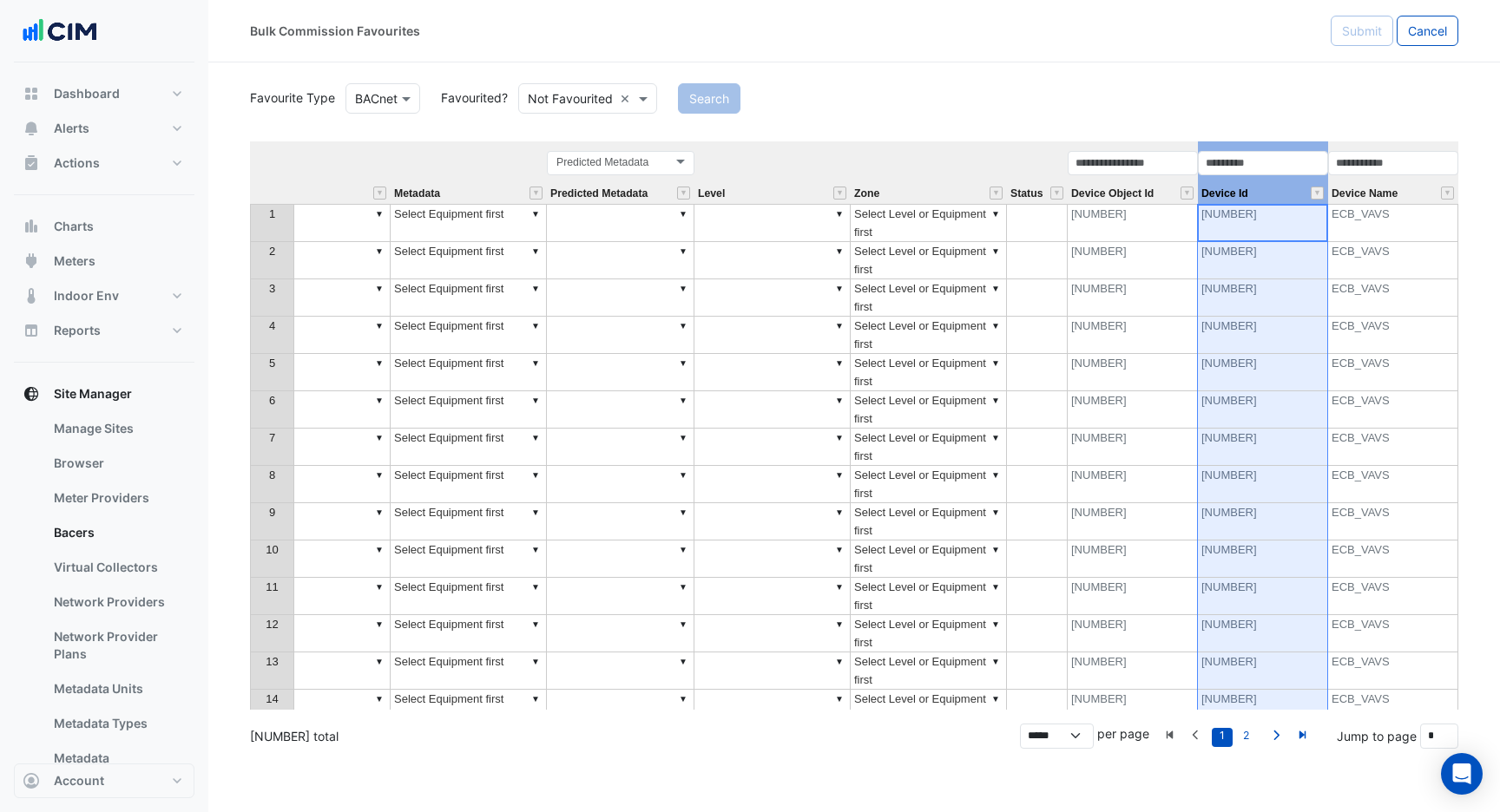 drag, startPoint x: 1270, startPoint y: 183, endPoint x: 1084, endPoint y: 204, distance: 187.18173 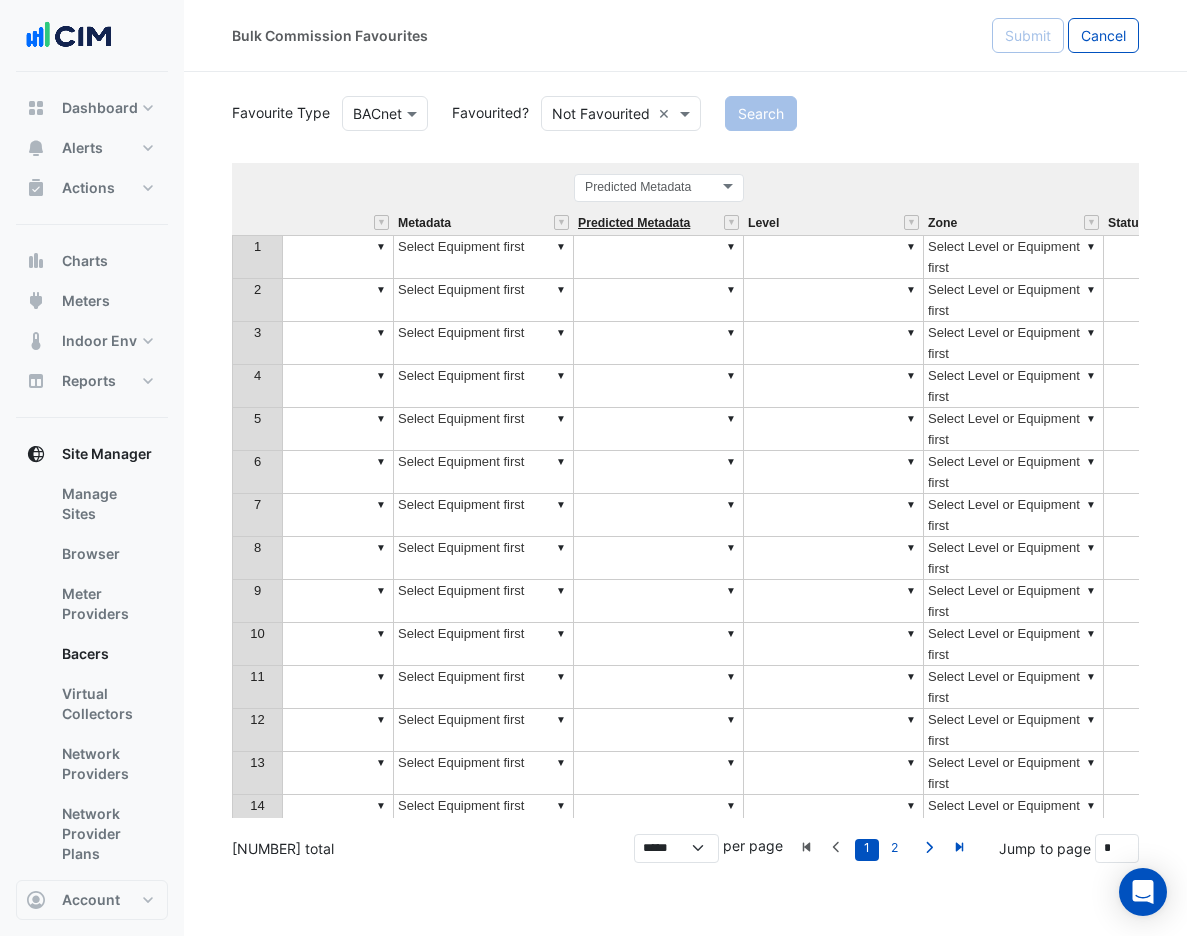 click on "Predicted Metadata" at bounding box center [634, 223] 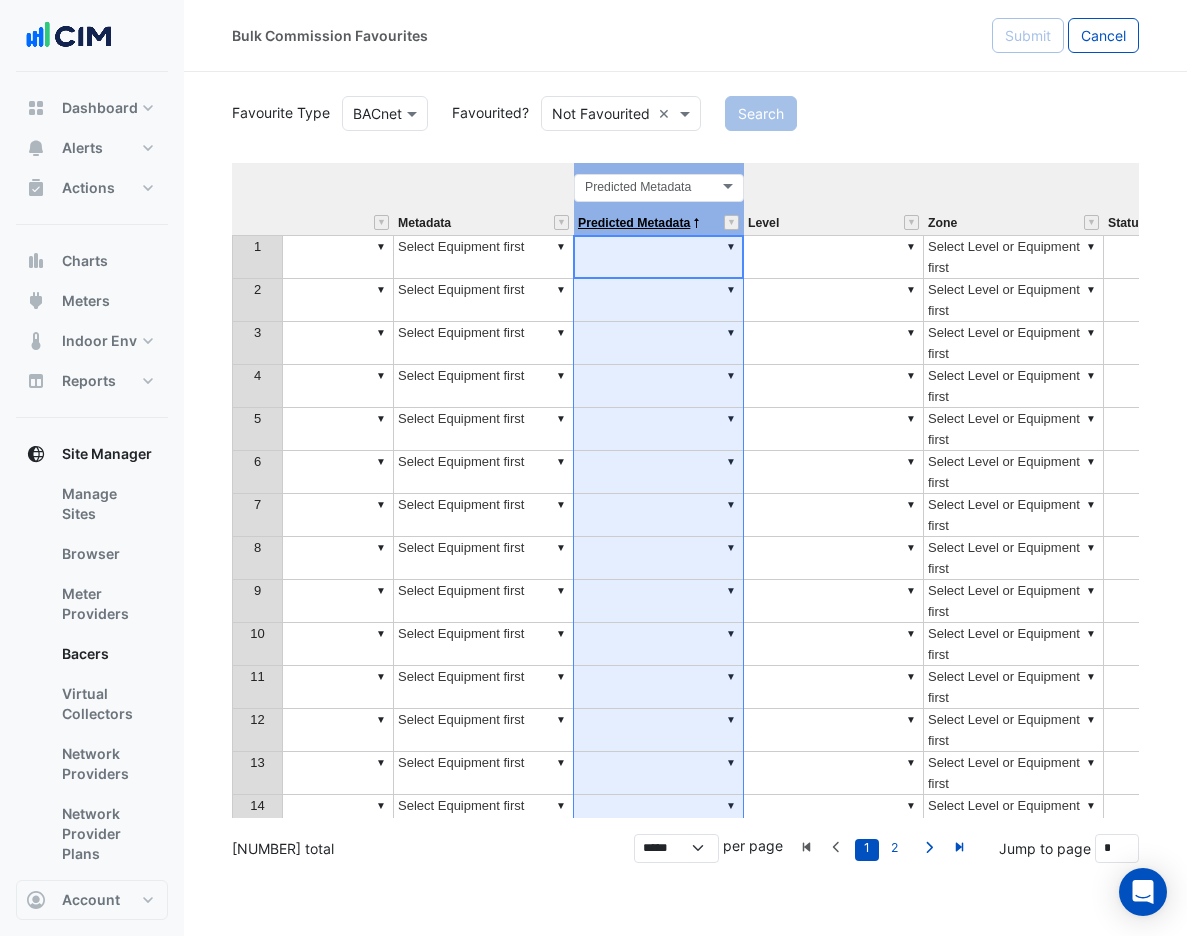 drag, startPoint x: 715, startPoint y: 226, endPoint x: 667, endPoint y: 226, distance: 48 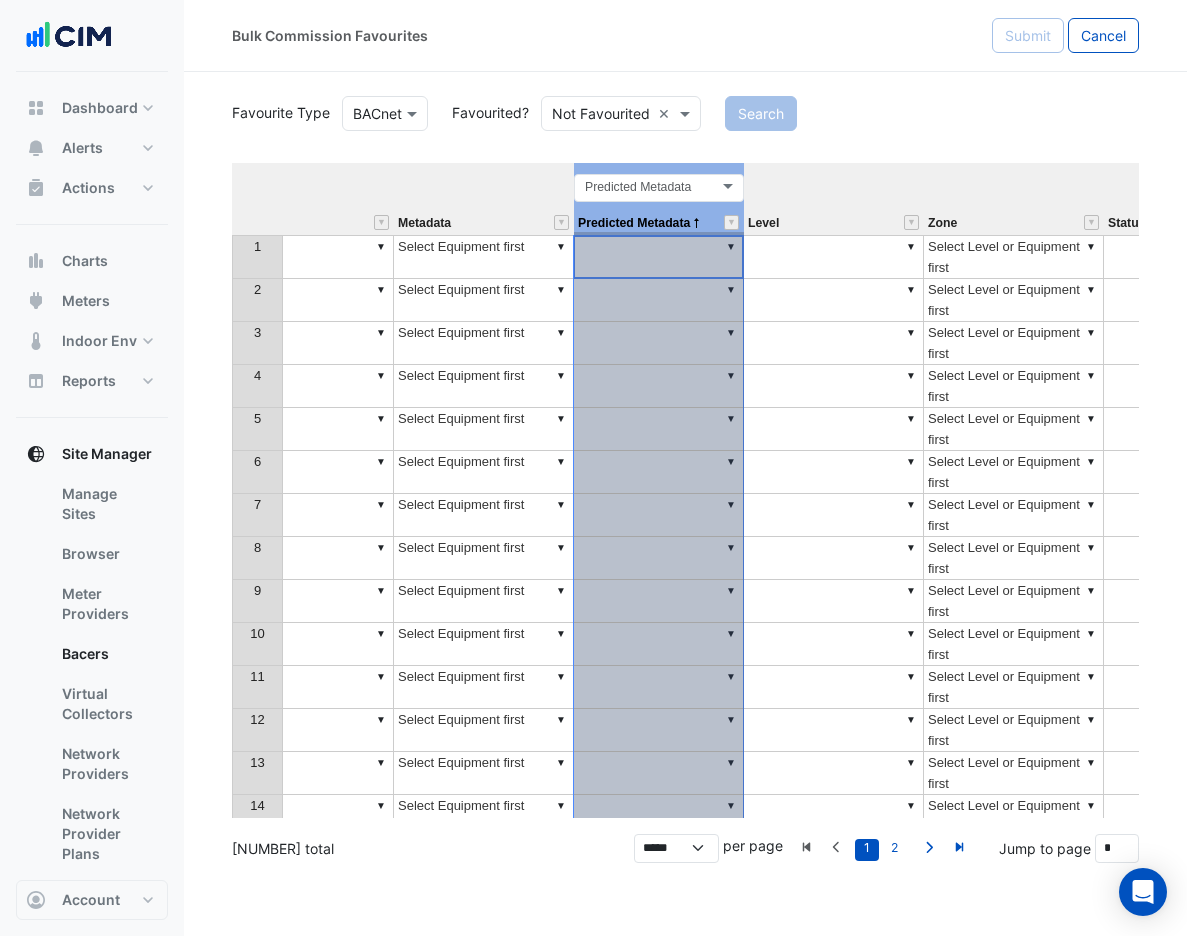 click on "Predicted Metadata
Predicted Metadata" at bounding box center (659, 199) 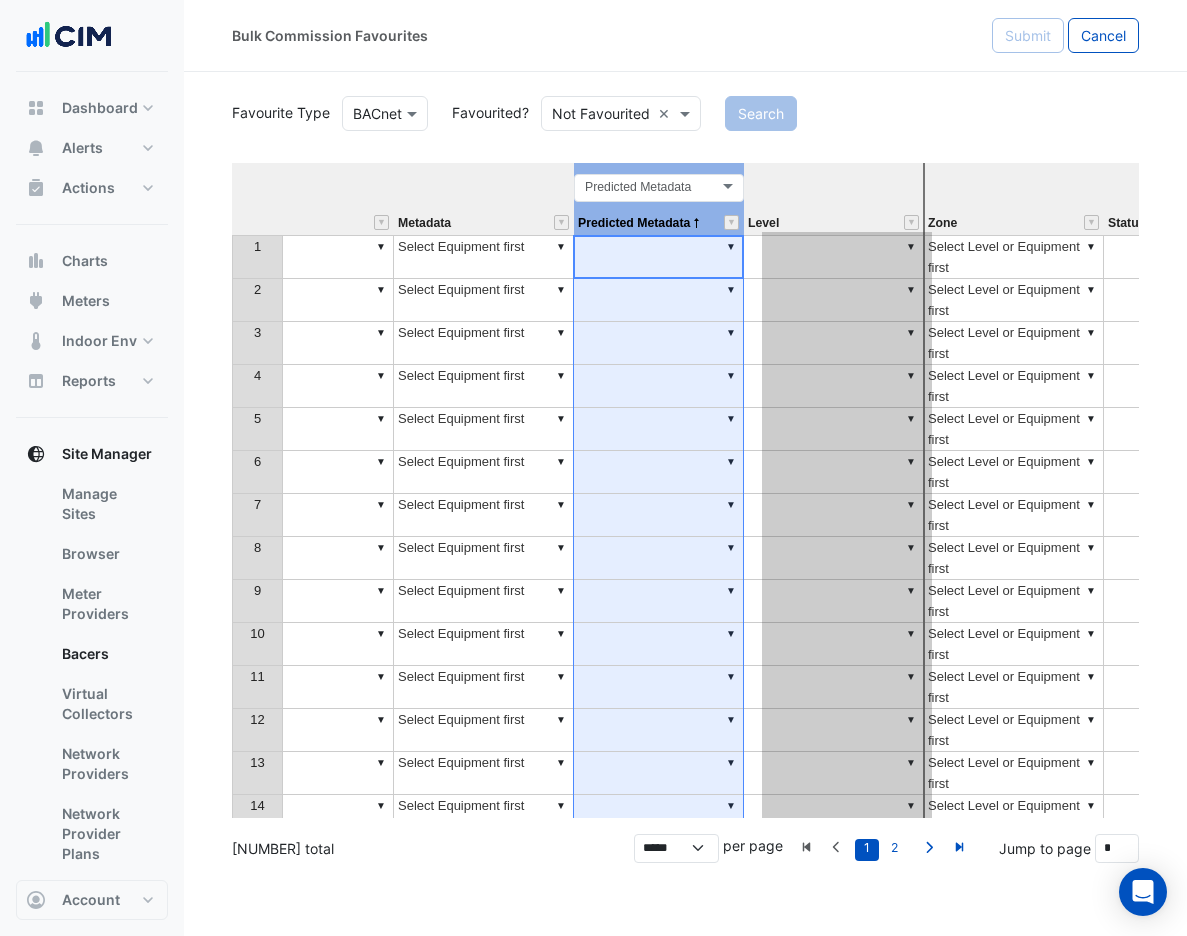 drag, startPoint x: 674, startPoint y: 206, endPoint x: 862, endPoint y: 207, distance: 188.00266 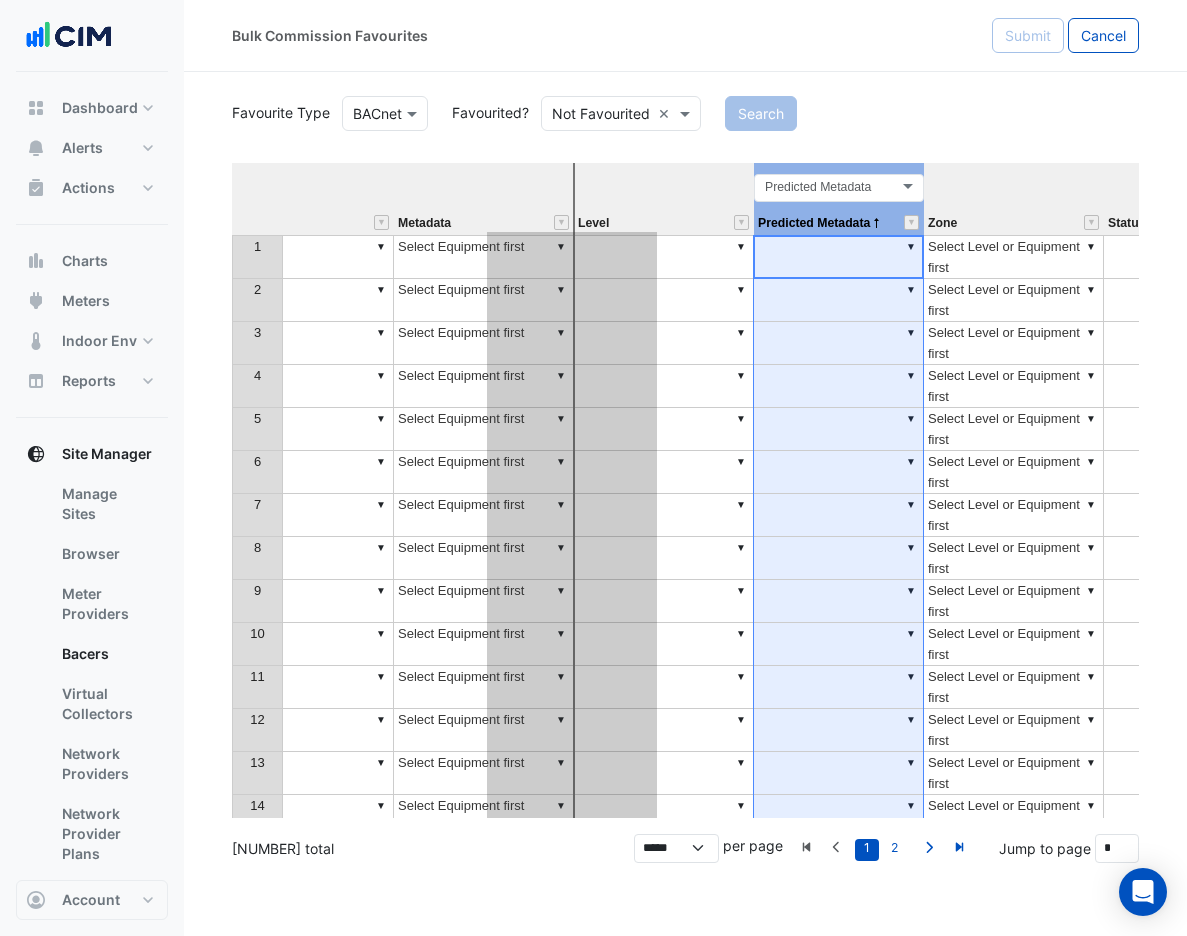 drag, startPoint x: 837, startPoint y: 207, endPoint x: 538, endPoint y: 172, distance: 301.04153 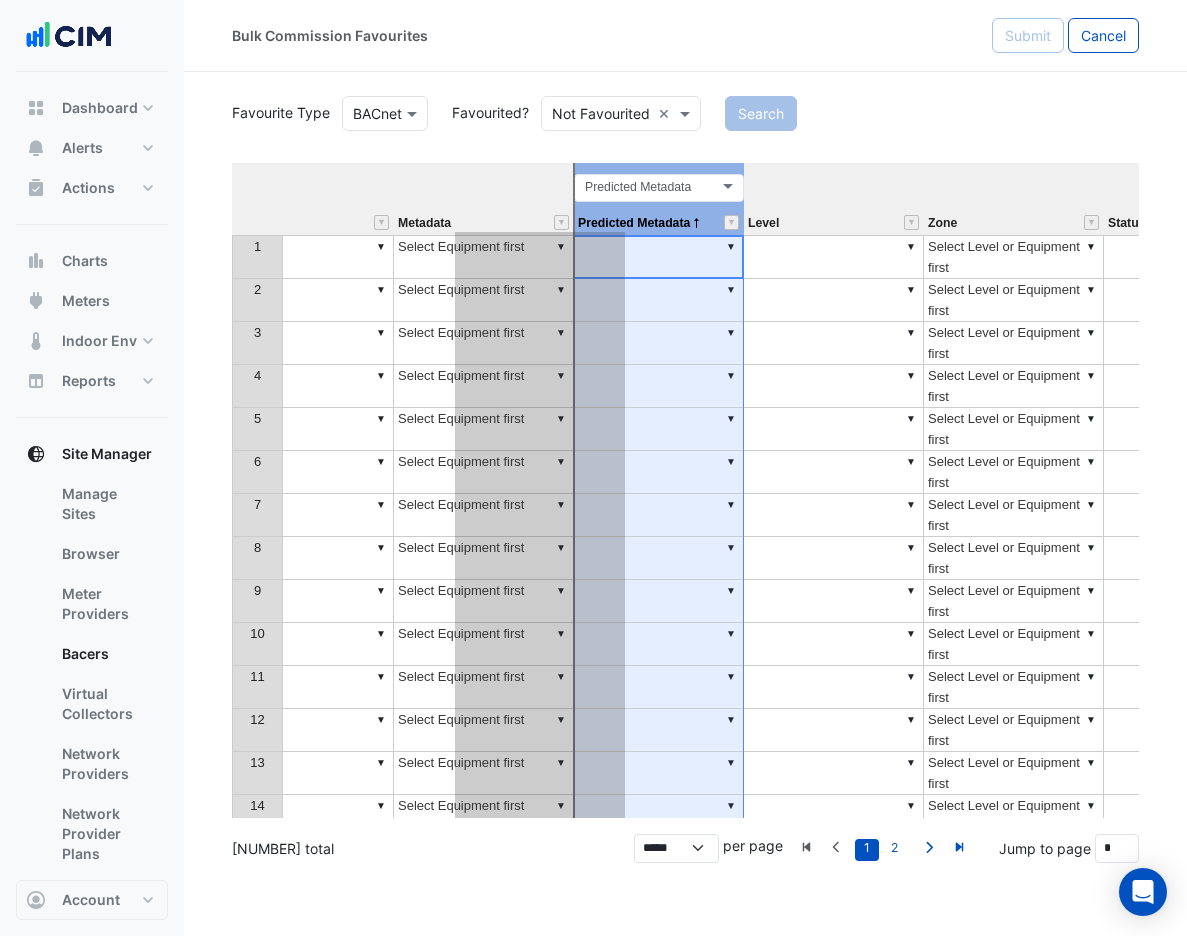 drag, startPoint x: 623, startPoint y: 204, endPoint x: 409, endPoint y: 206, distance: 214.00934 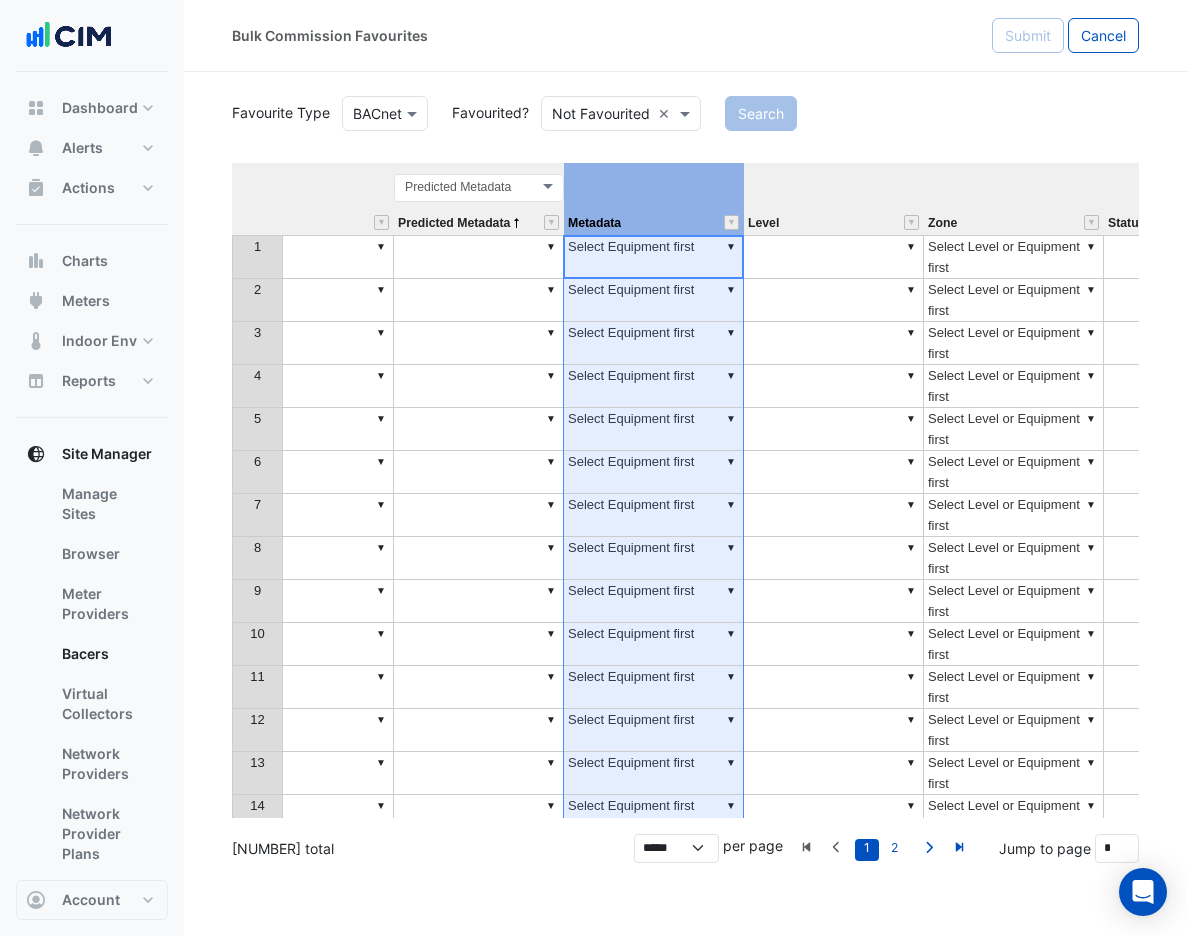 drag, startPoint x: 675, startPoint y: 214, endPoint x: 608, endPoint y: 213, distance: 67.00746 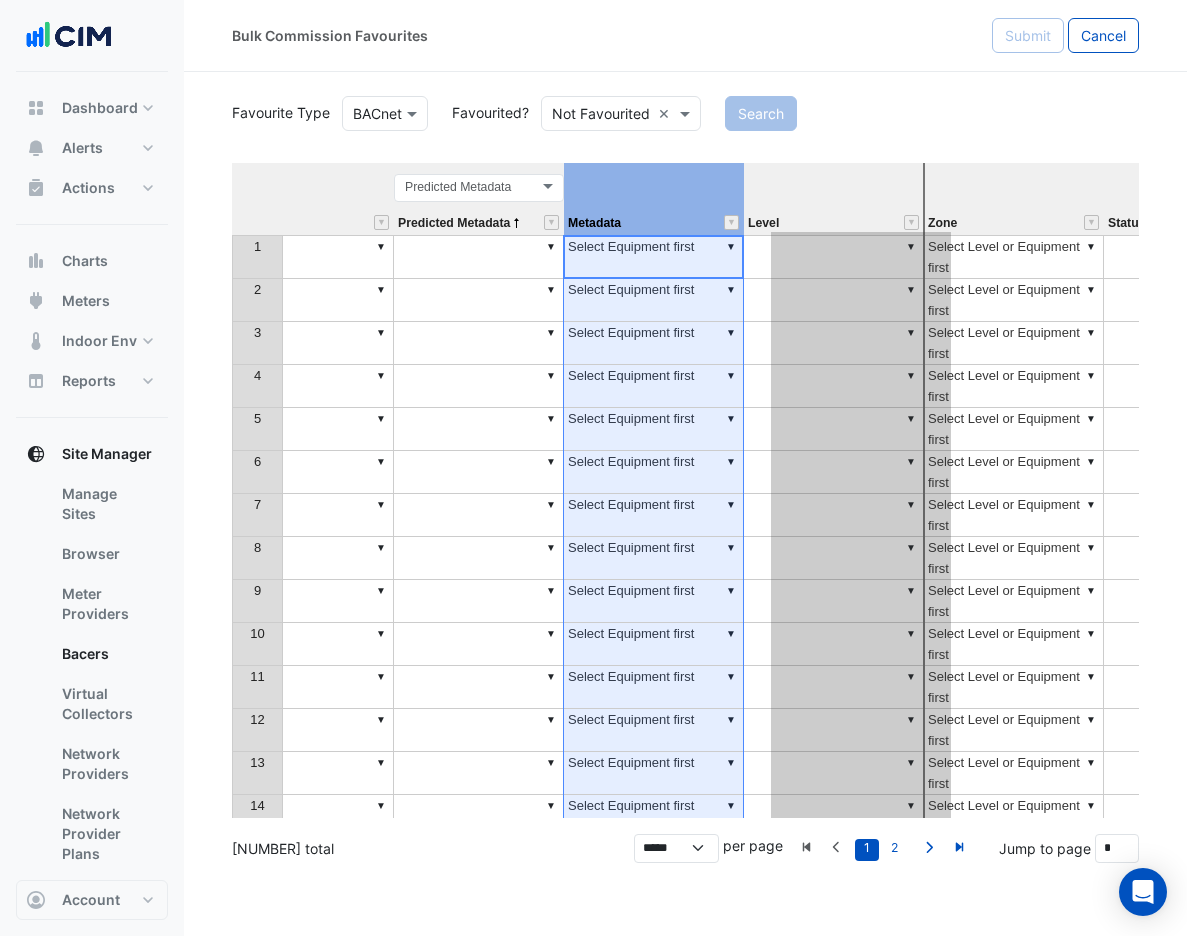 drag, startPoint x: 678, startPoint y: 227, endPoint x: 885, endPoint y: 228, distance: 207.00241 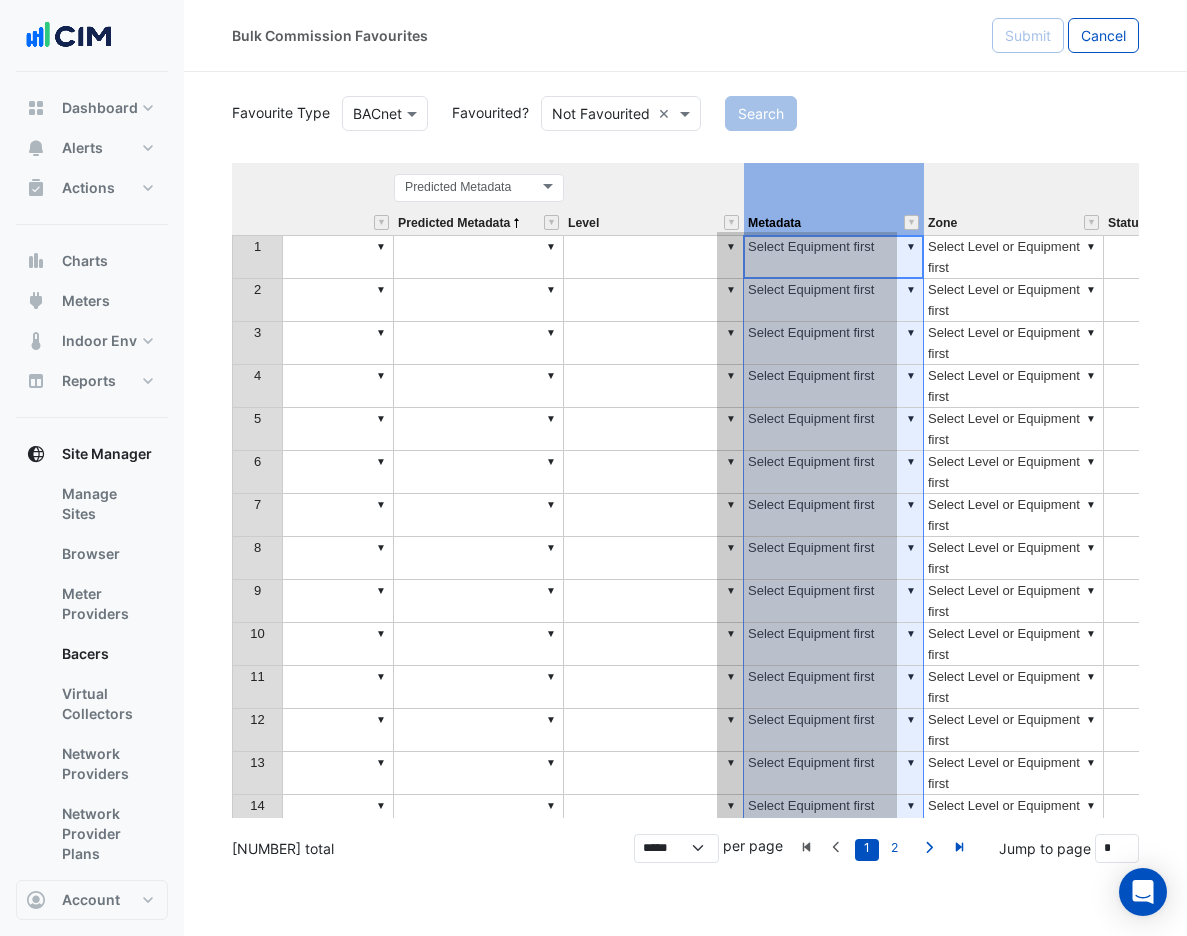 drag, startPoint x: 889, startPoint y: 222, endPoint x: 860, endPoint y: 221, distance: 29.017237 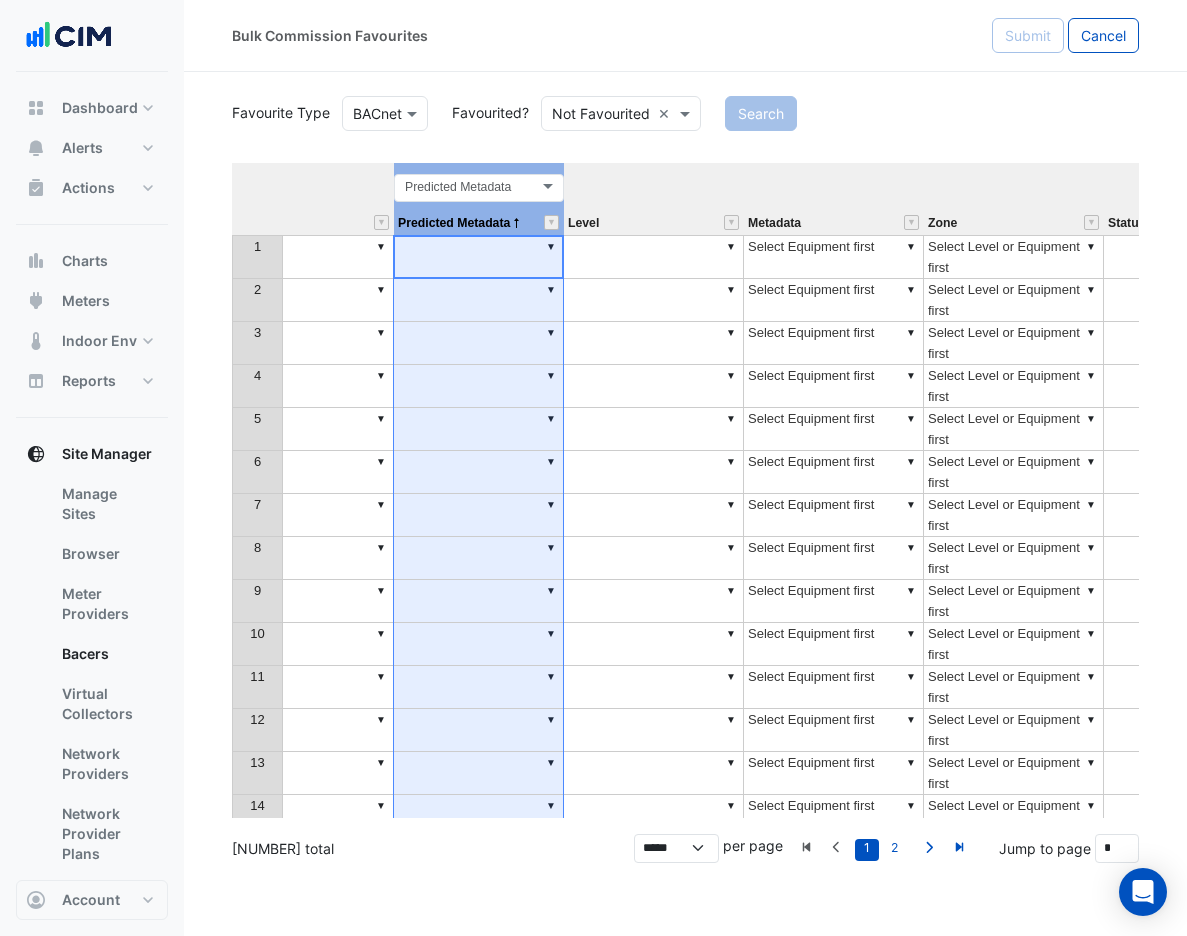 click on "Predicted Metadata" at bounding box center [479, 222] 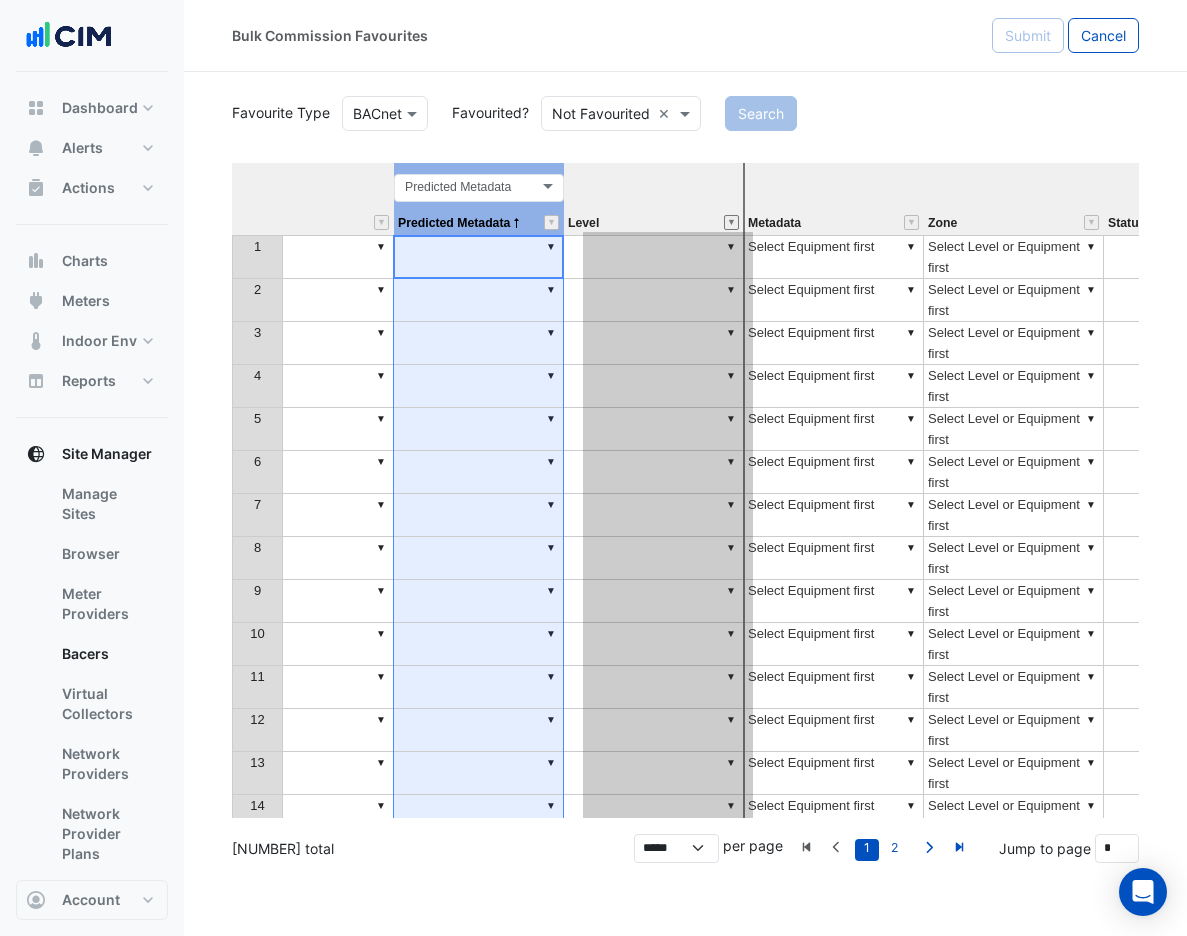 drag, startPoint x: 546, startPoint y: 205, endPoint x: 735, endPoint y: 220, distance: 189.5943 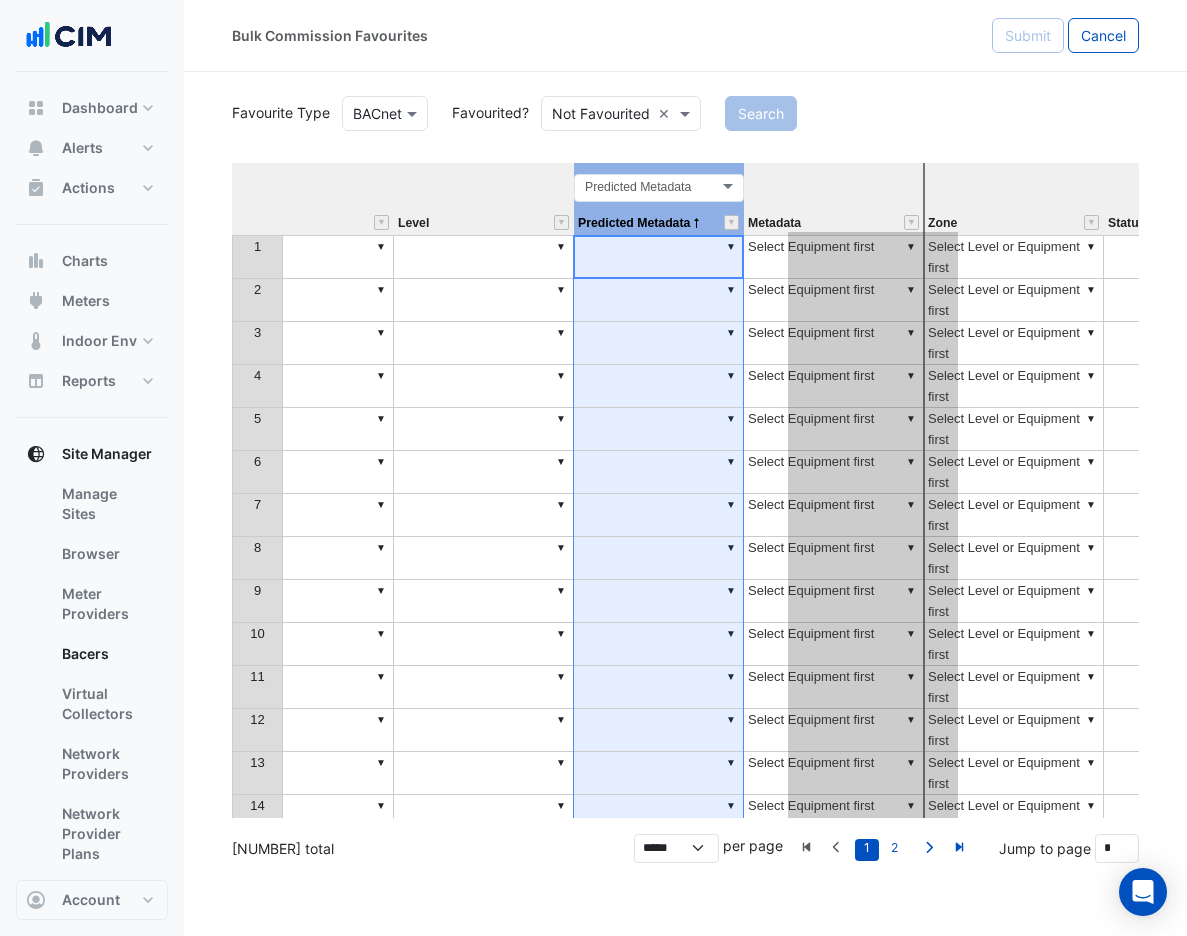 drag, startPoint x: 669, startPoint y: 202, endPoint x: 884, endPoint y: 208, distance: 215.08371 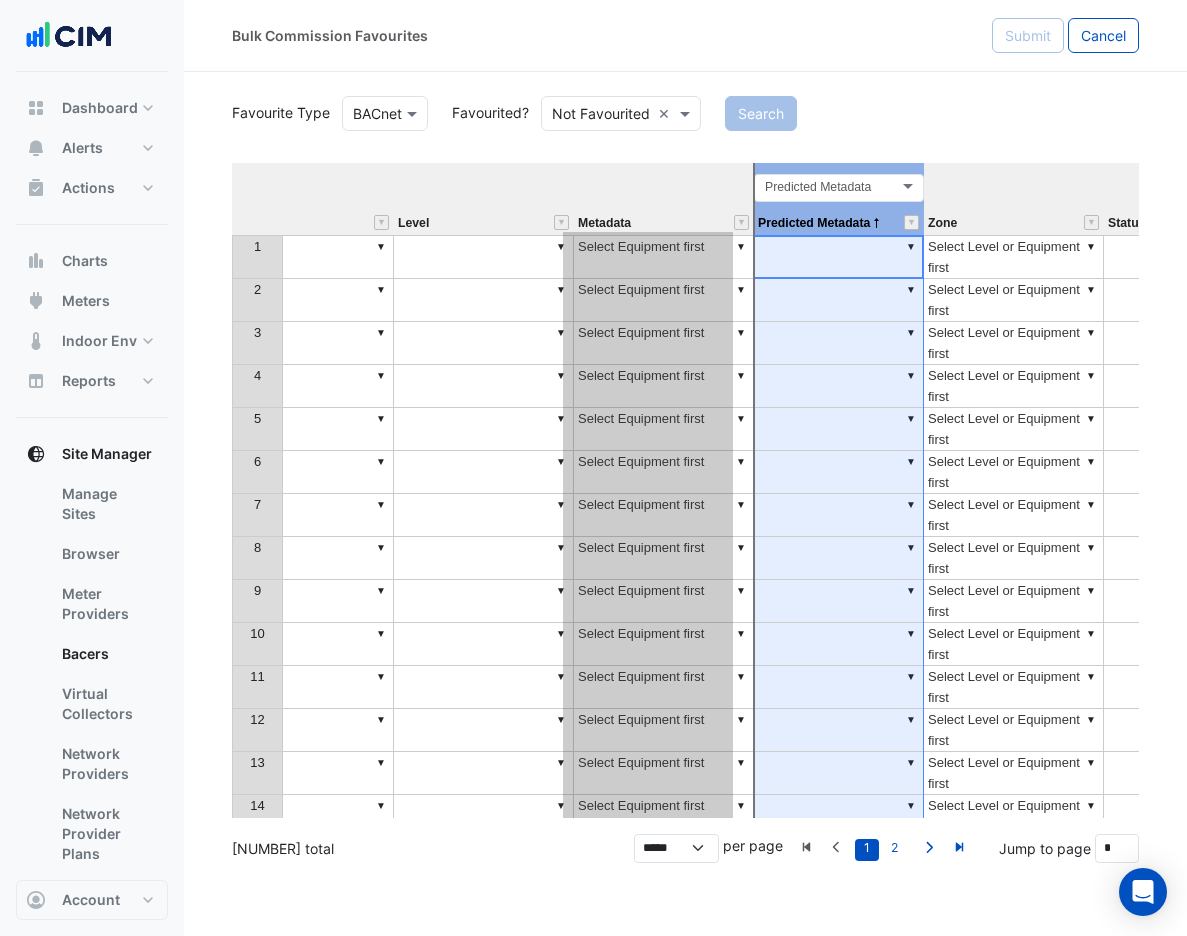 drag, startPoint x: 867, startPoint y: 172, endPoint x: 659, endPoint y: 176, distance: 208.03845 